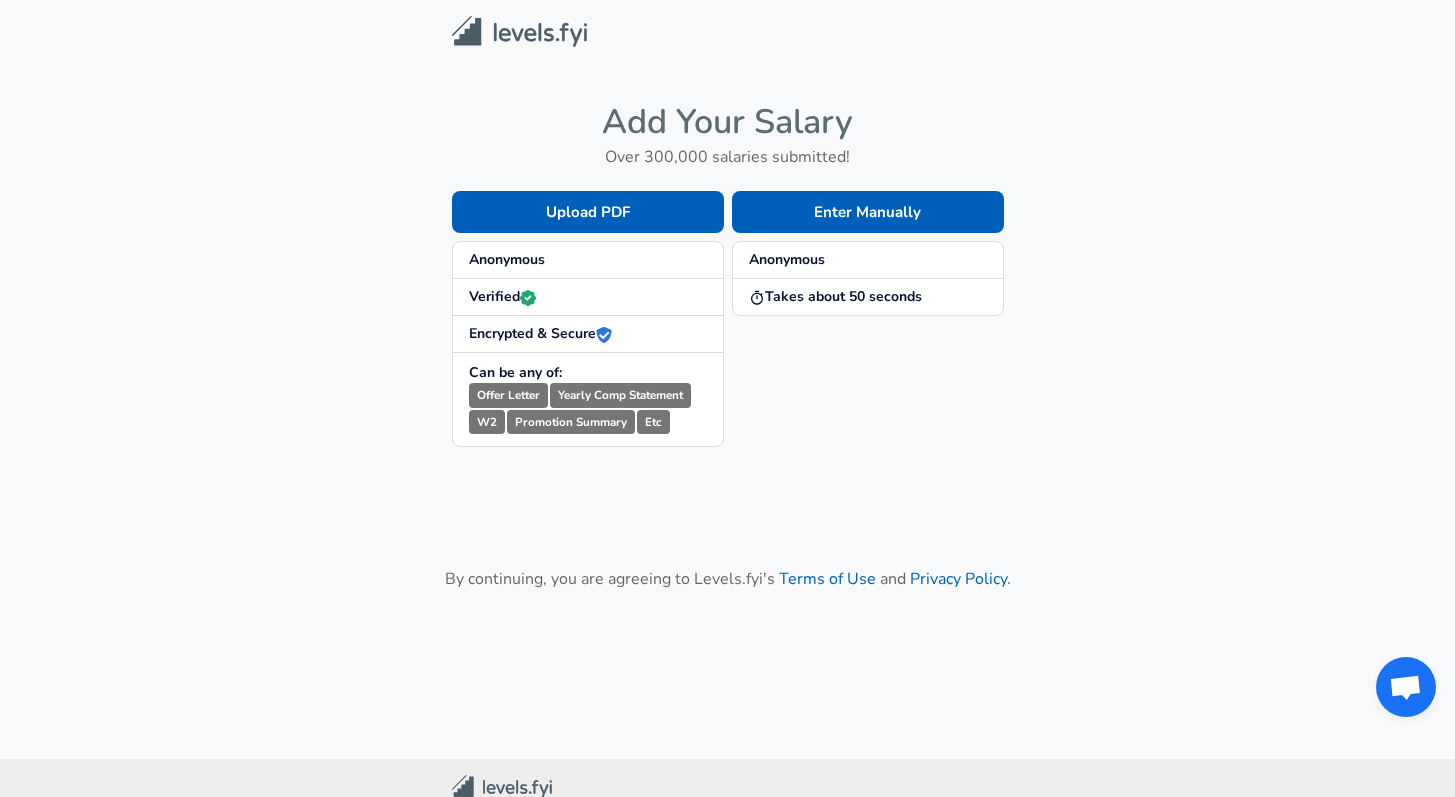 scroll, scrollTop: 0, scrollLeft: 0, axis: both 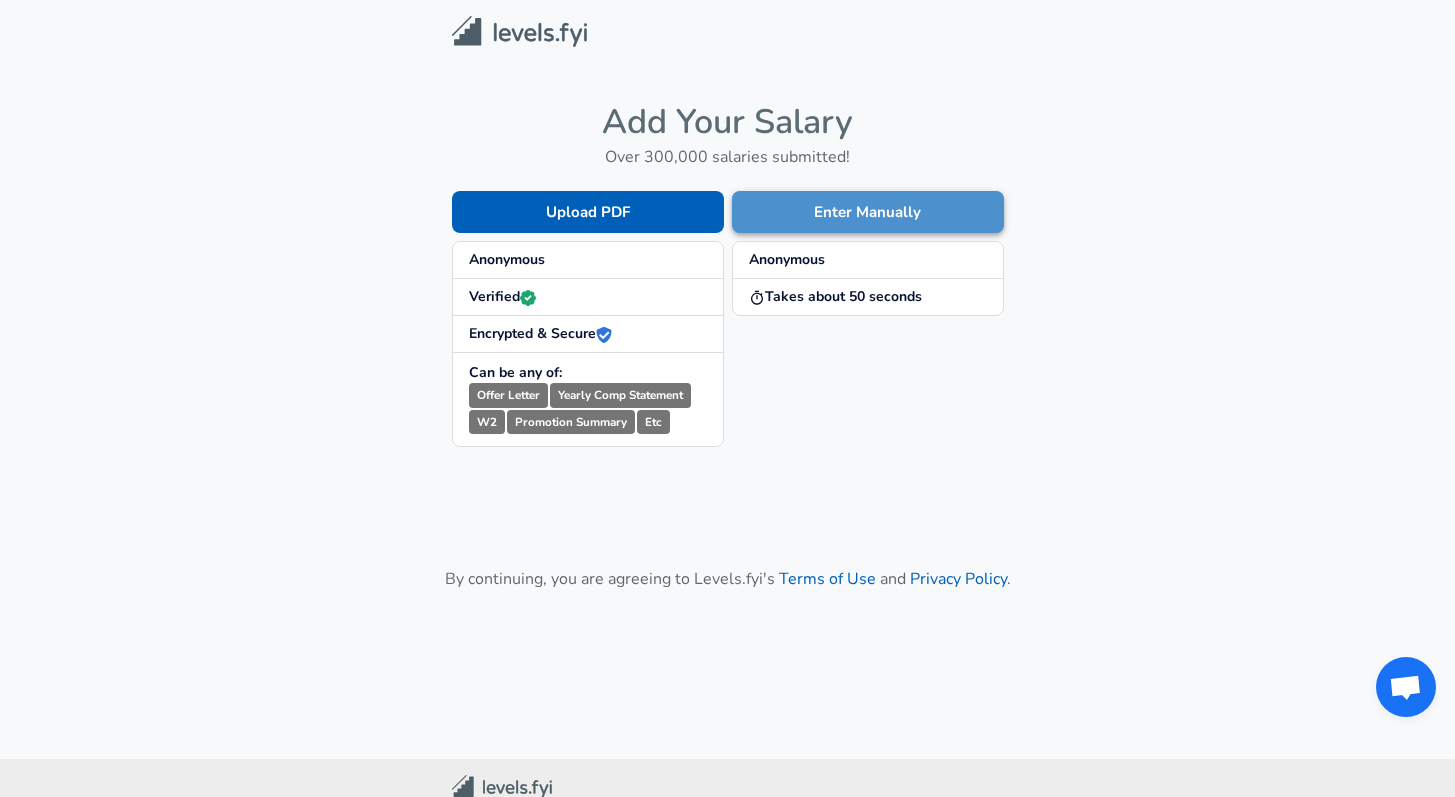 click on "Enter Manually" at bounding box center [868, 212] 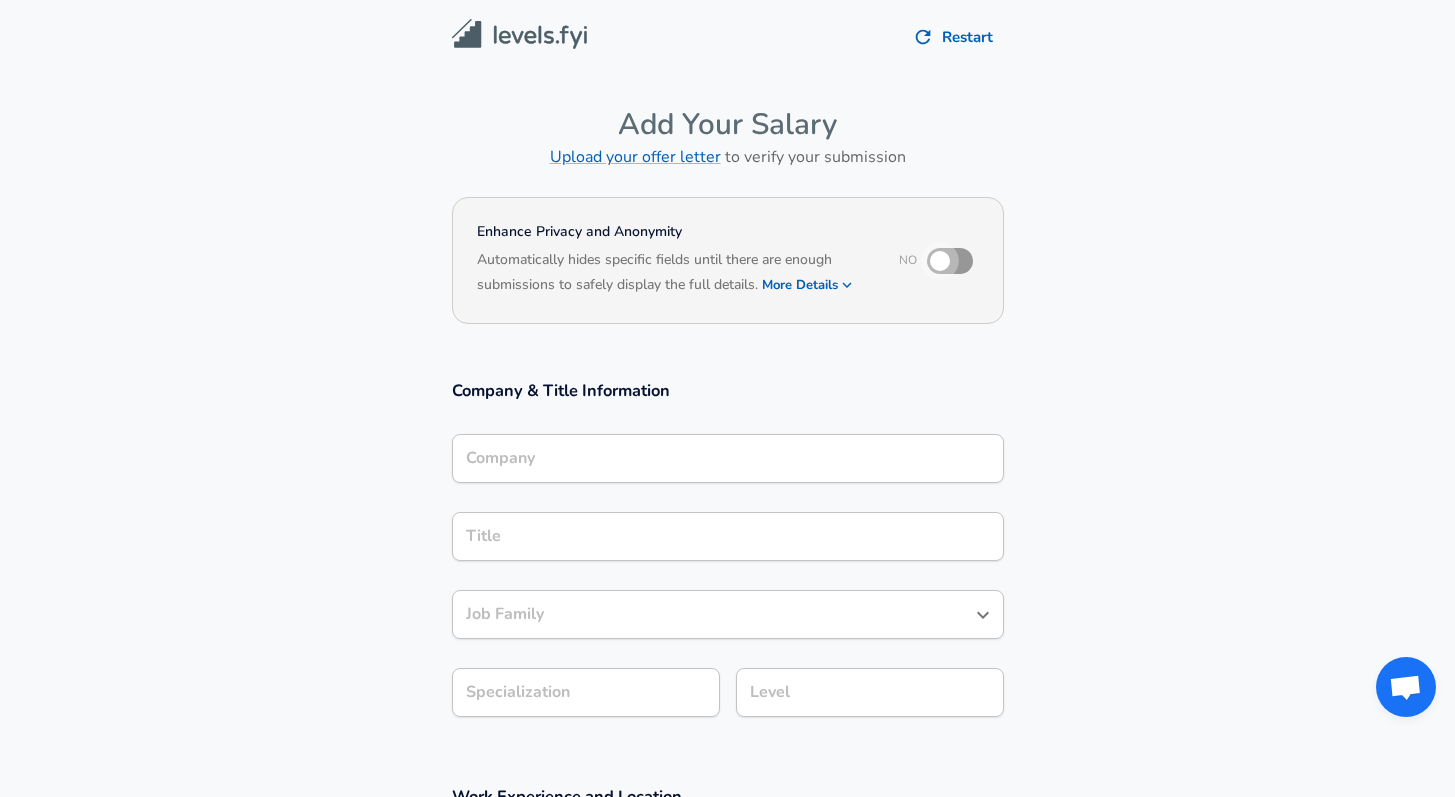 click at bounding box center [940, 261] 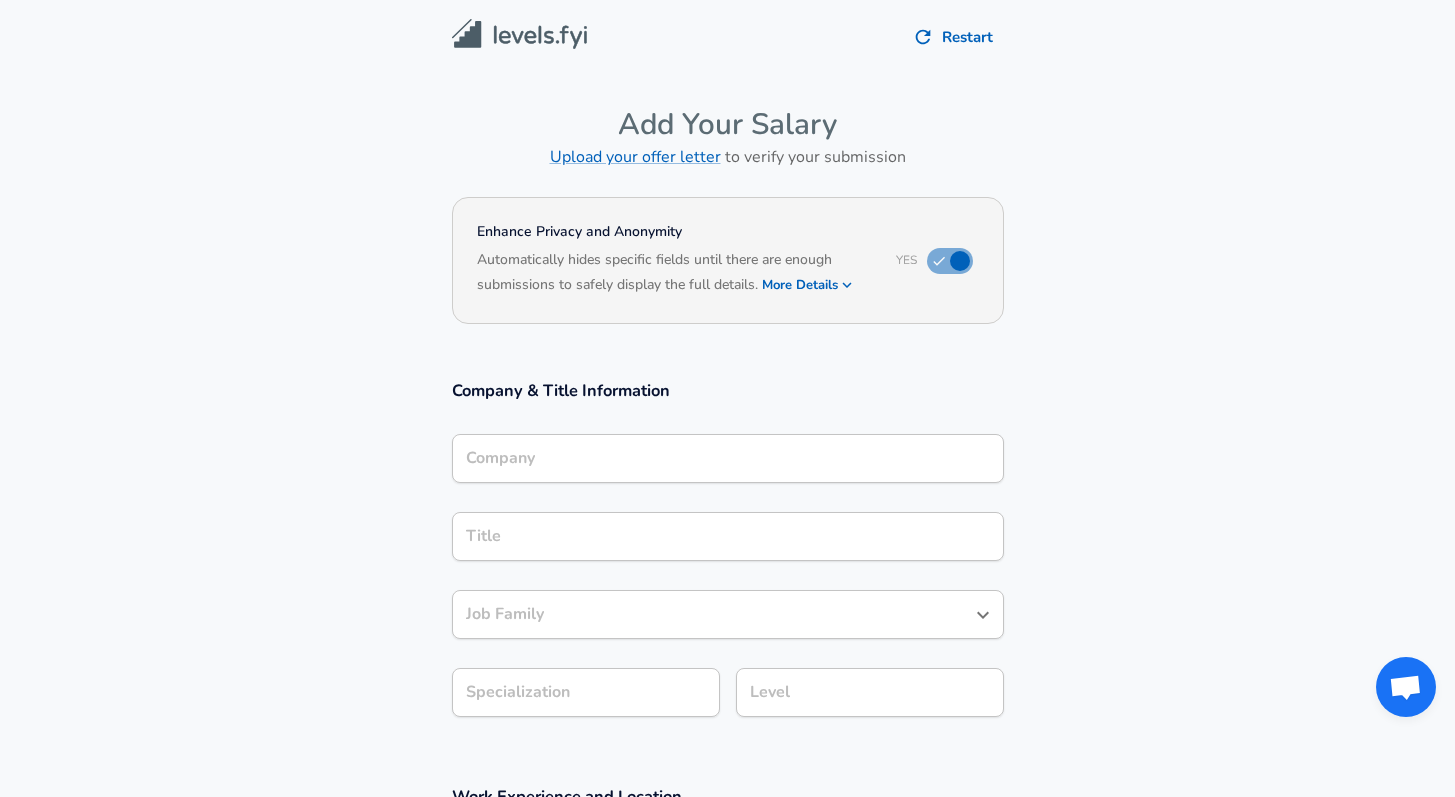 click on "Company Company" at bounding box center (728, 457) 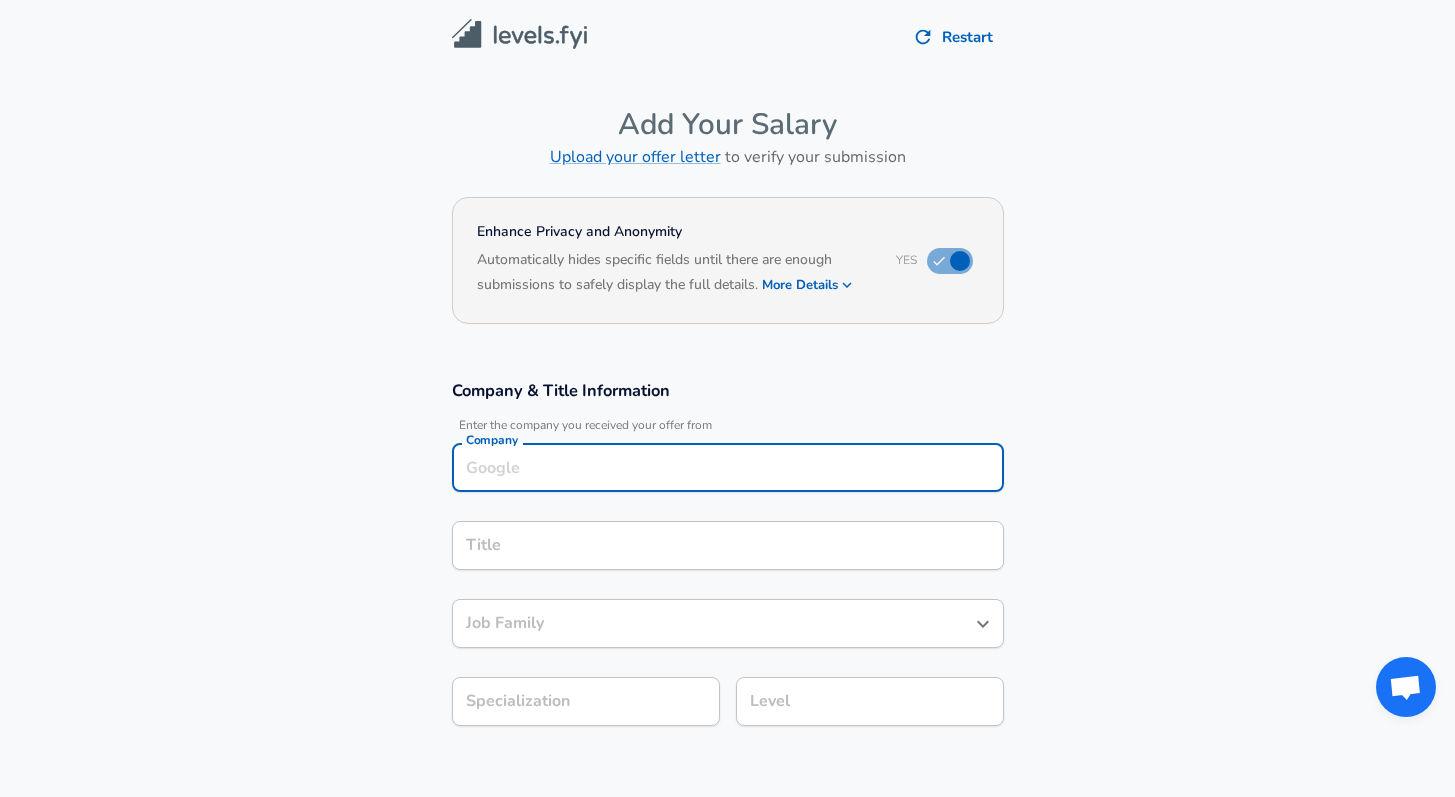 scroll, scrollTop: 20, scrollLeft: 0, axis: vertical 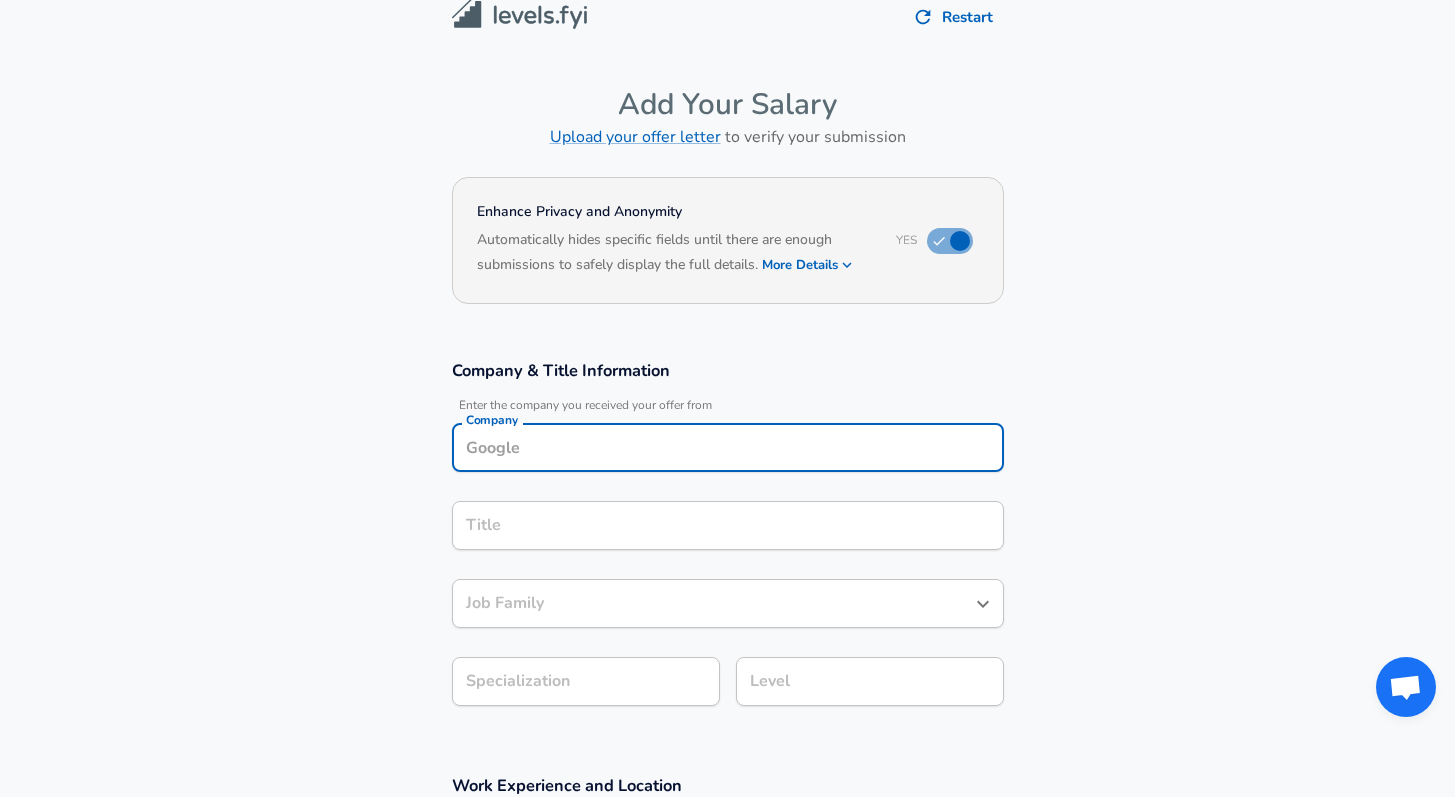 click on "Company" at bounding box center (728, 447) 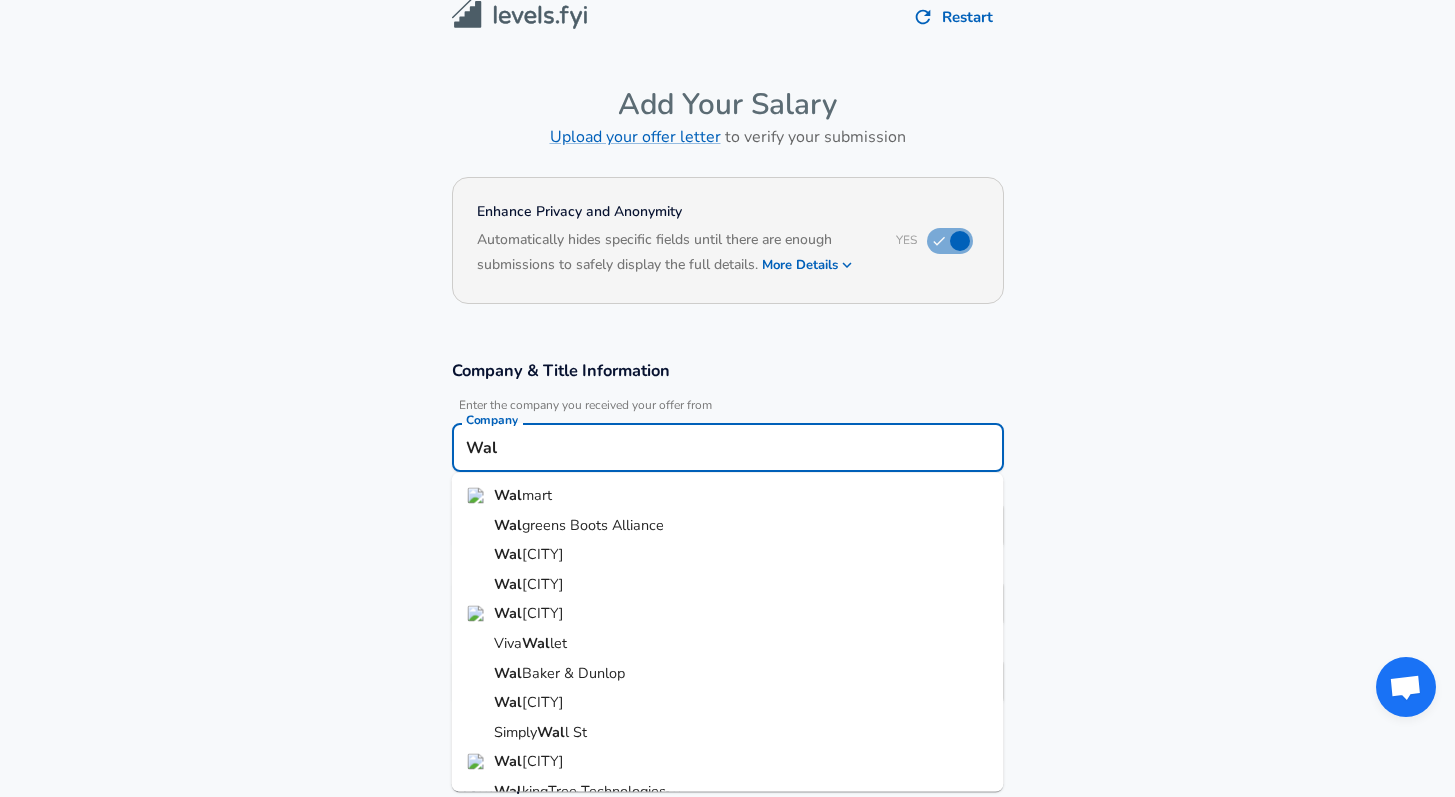 click on "Wal mart" at bounding box center [728, 496] 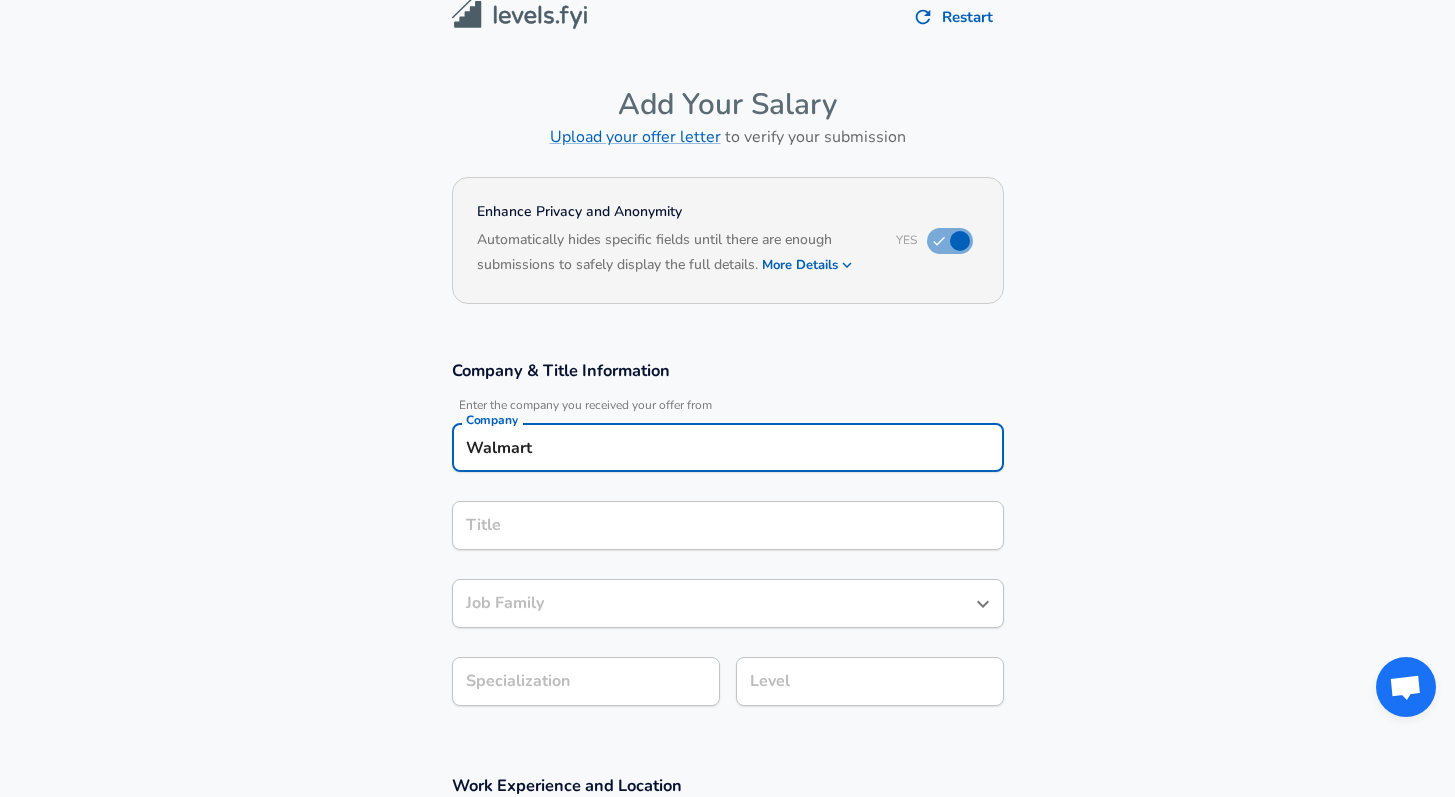 type on "Walmart" 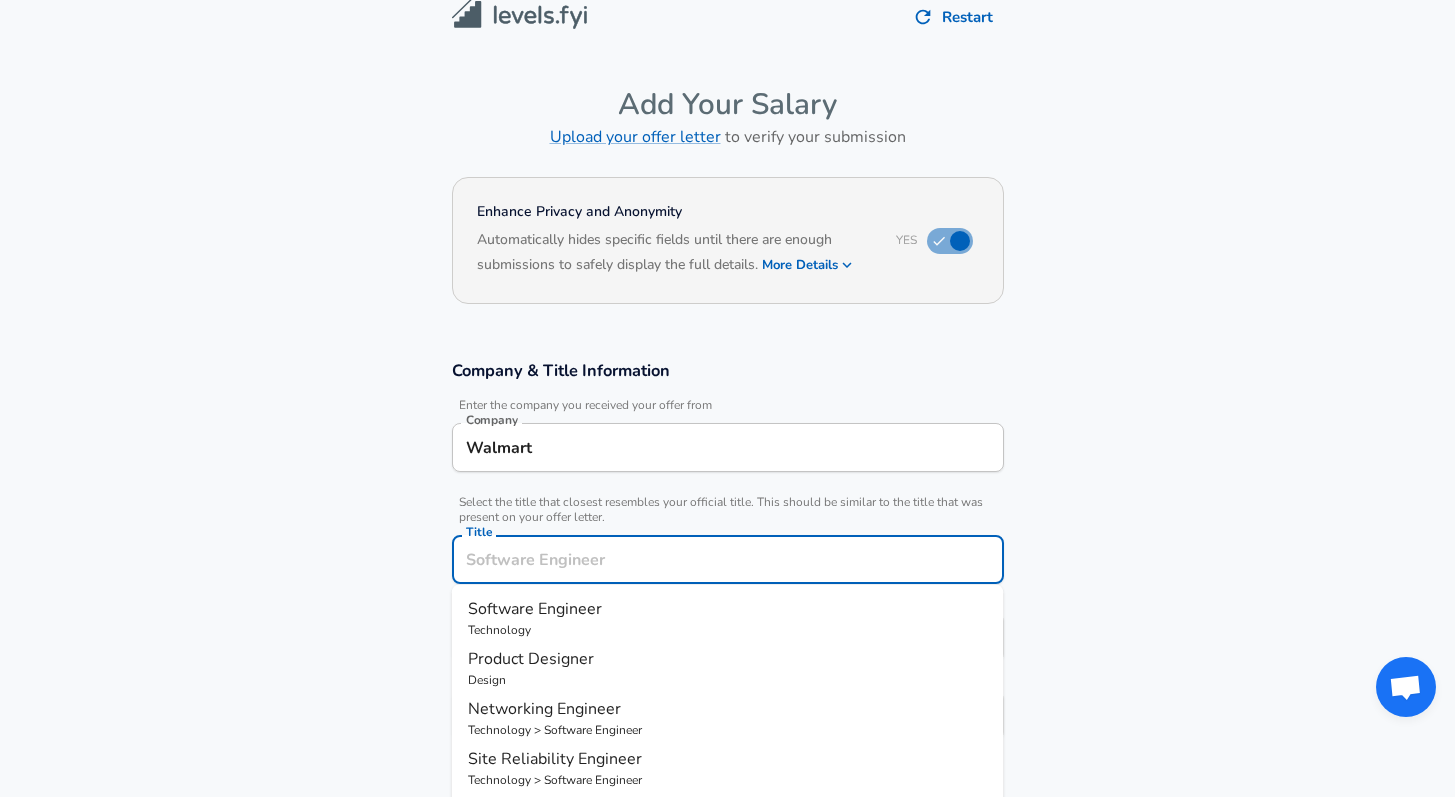 scroll, scrollTop: 60, scrollLeft: 0, axis: vertical 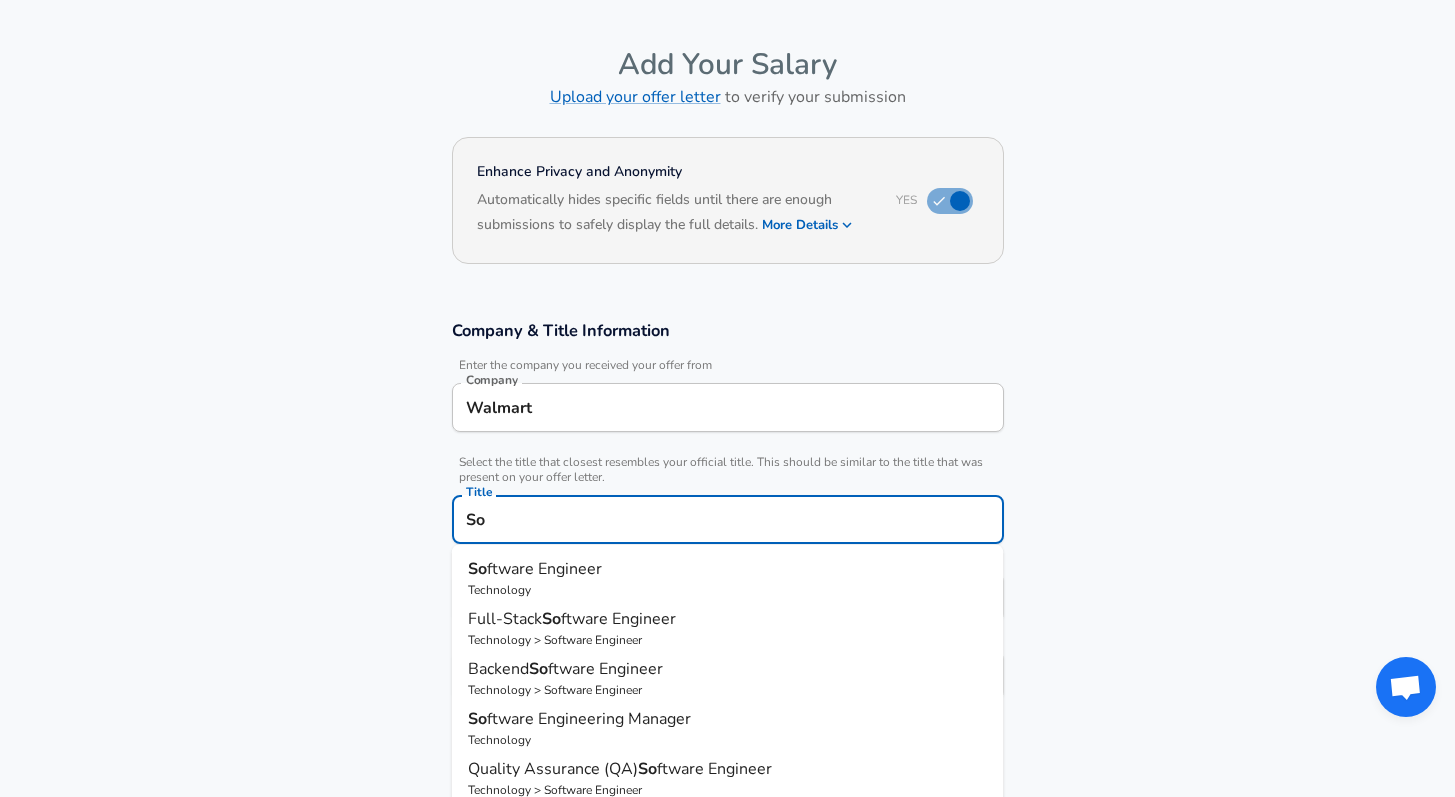 type on "S" 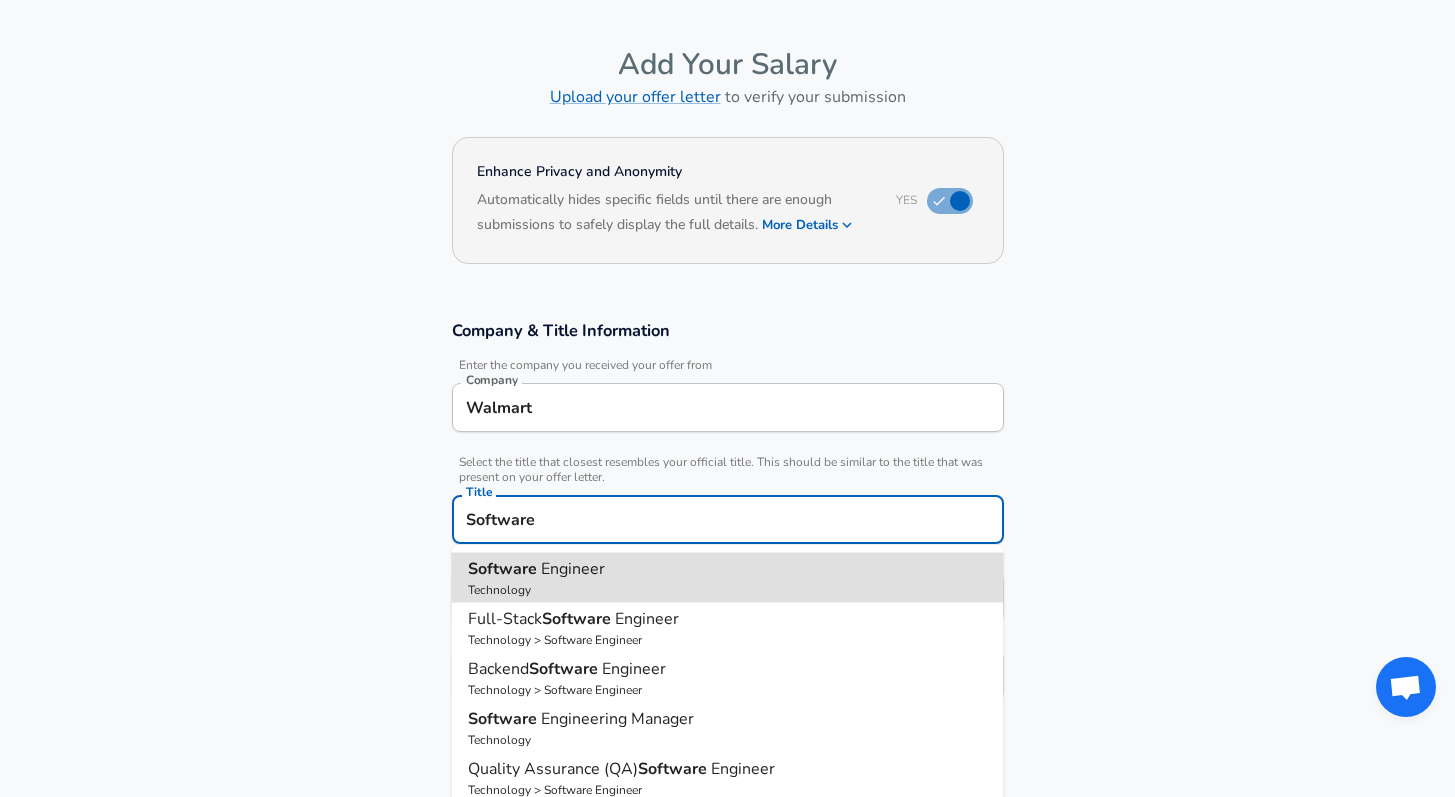 type on "Software Engineer" 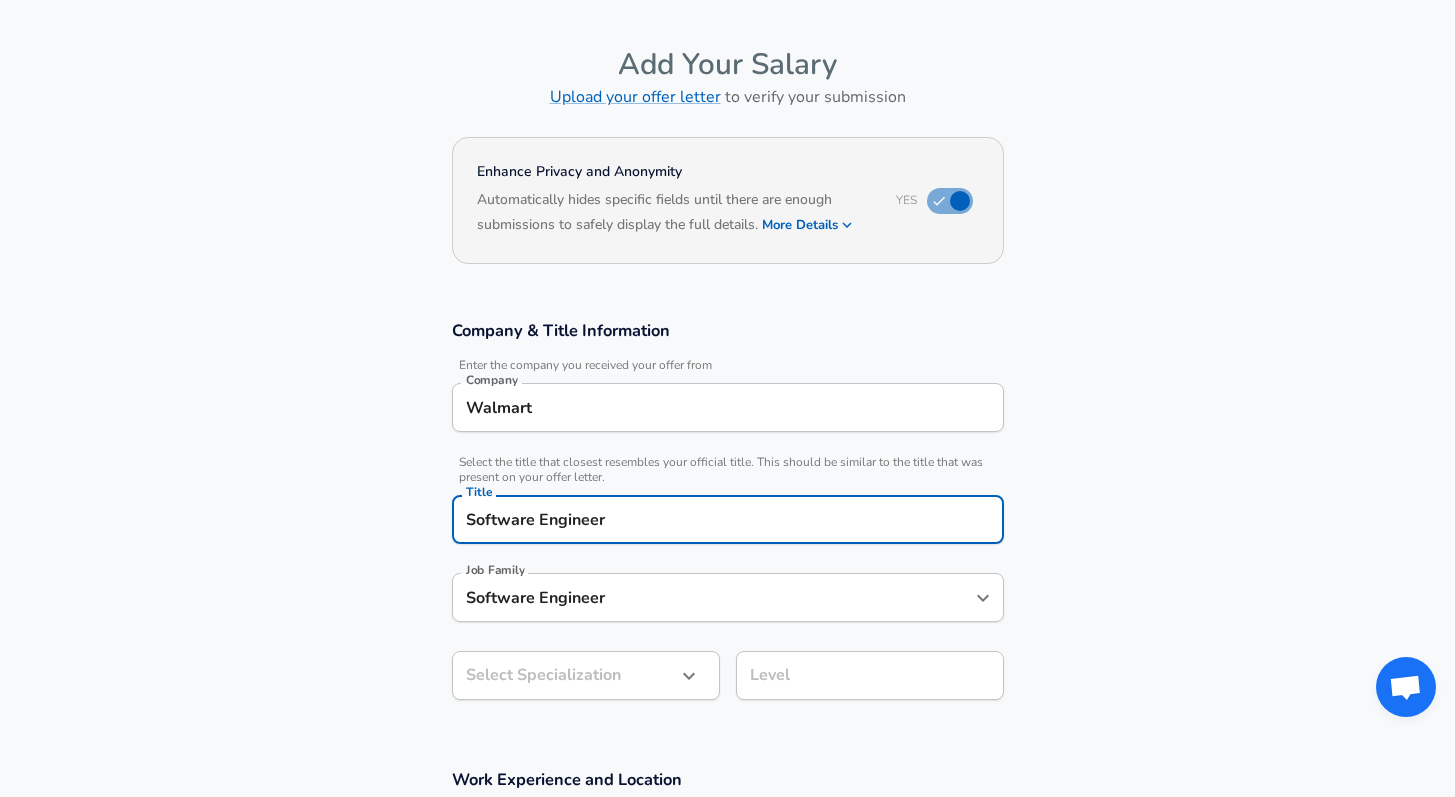 type on "Software Engineer" 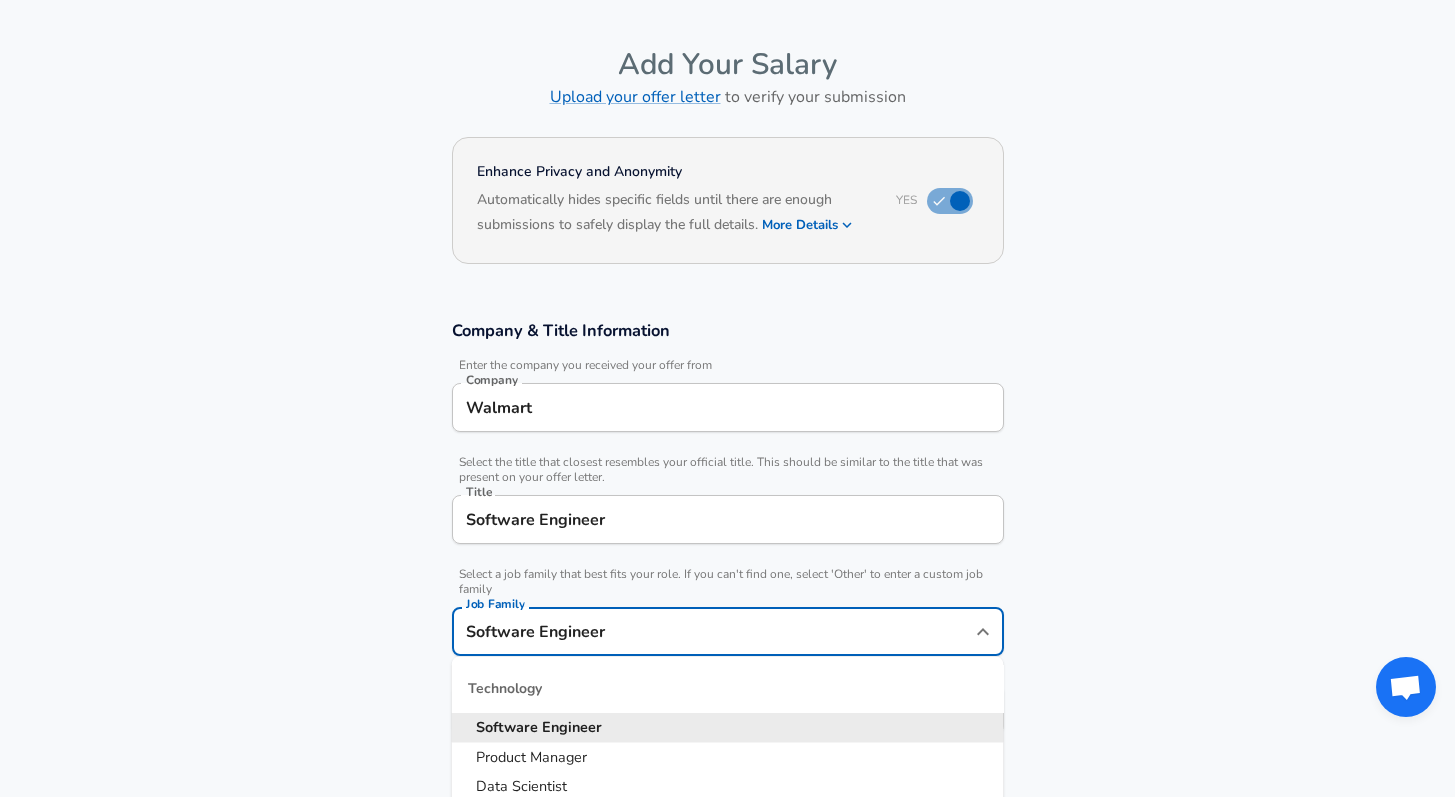 scroll, scrollTop: 100, scrollLeft: 0, axis: vertical 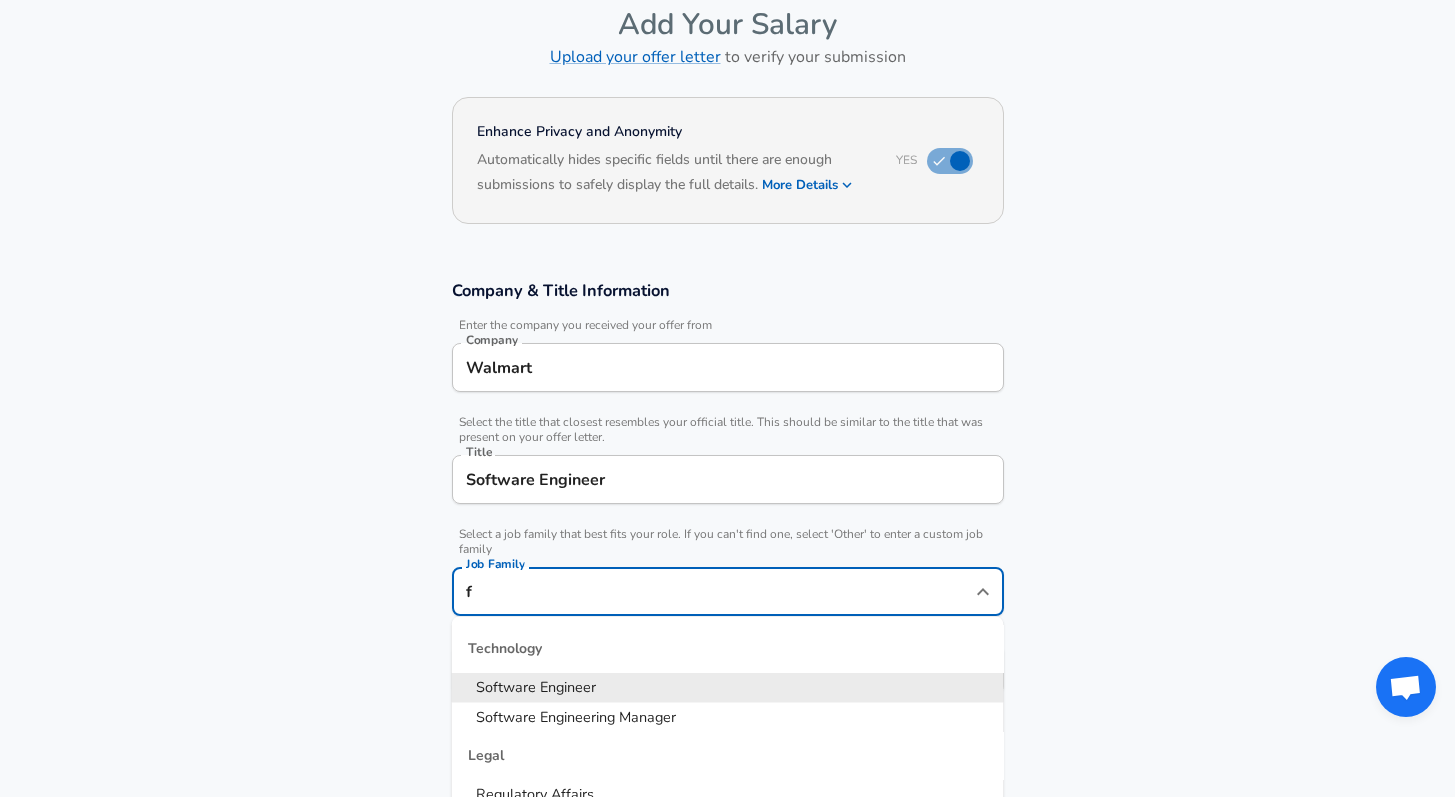click on "Software Engineer" at bounding box center (728, 688) 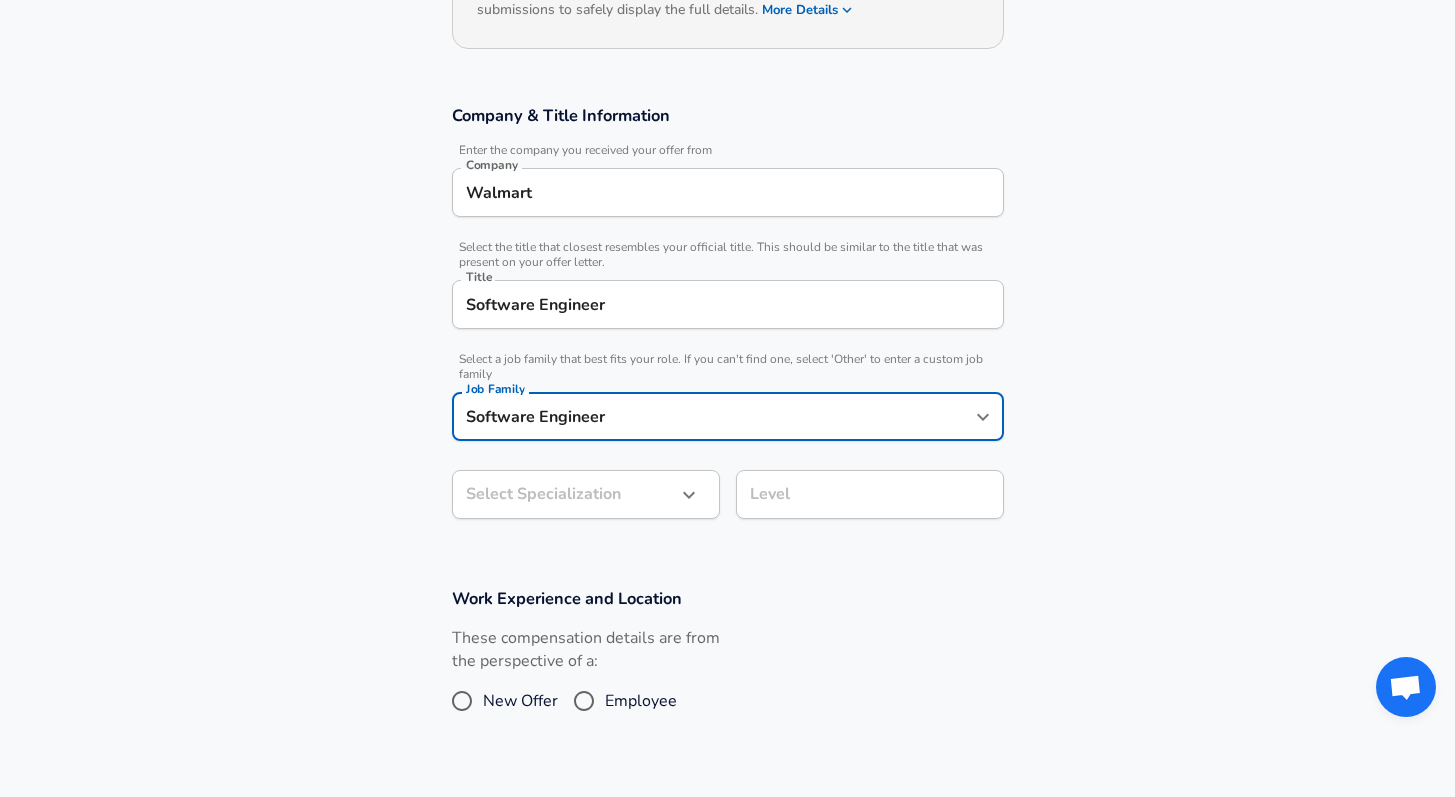 scroll, scrollTop: 324, scrollLeft: 0, axis: vertical 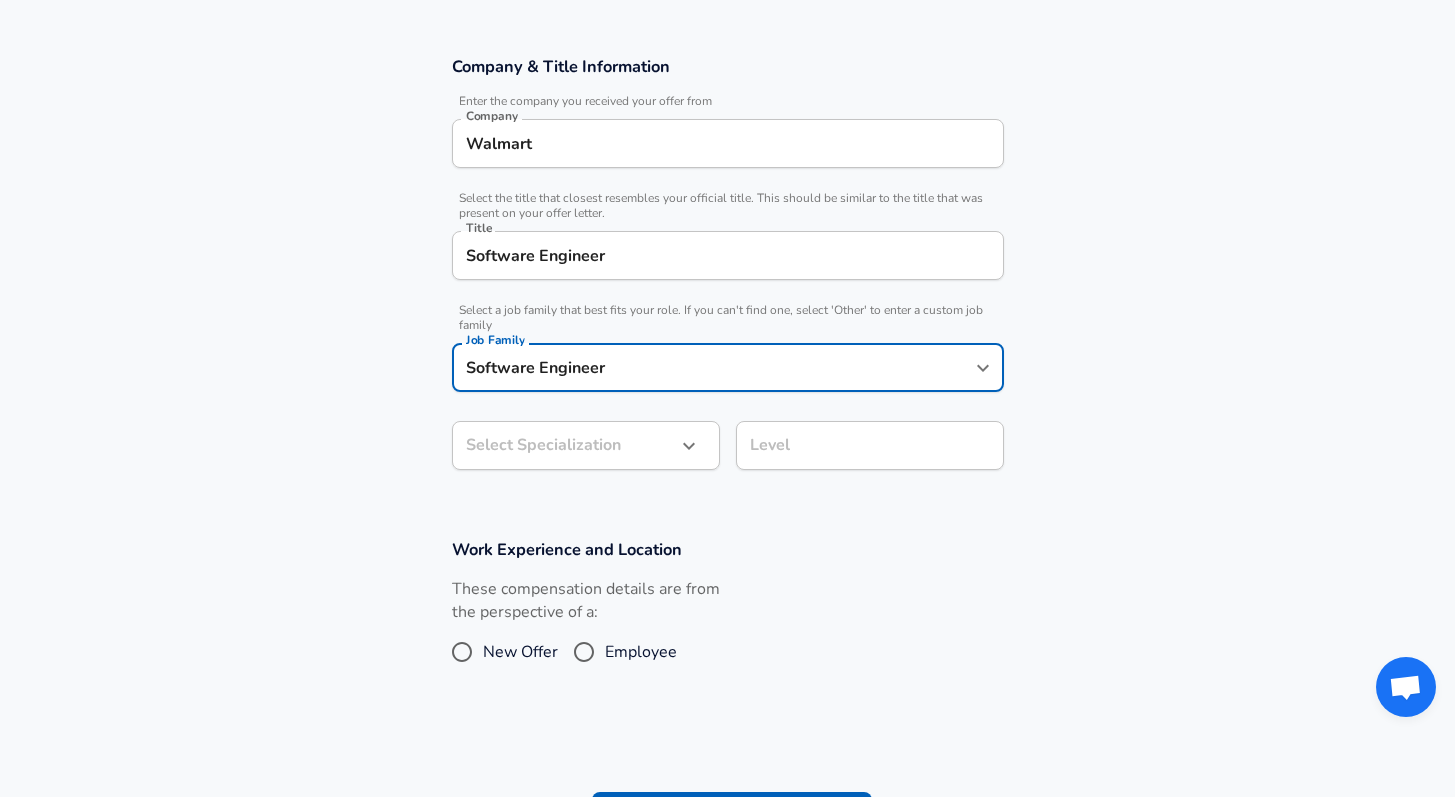 click on "Software Engineer" at bounding box center (713, 367) 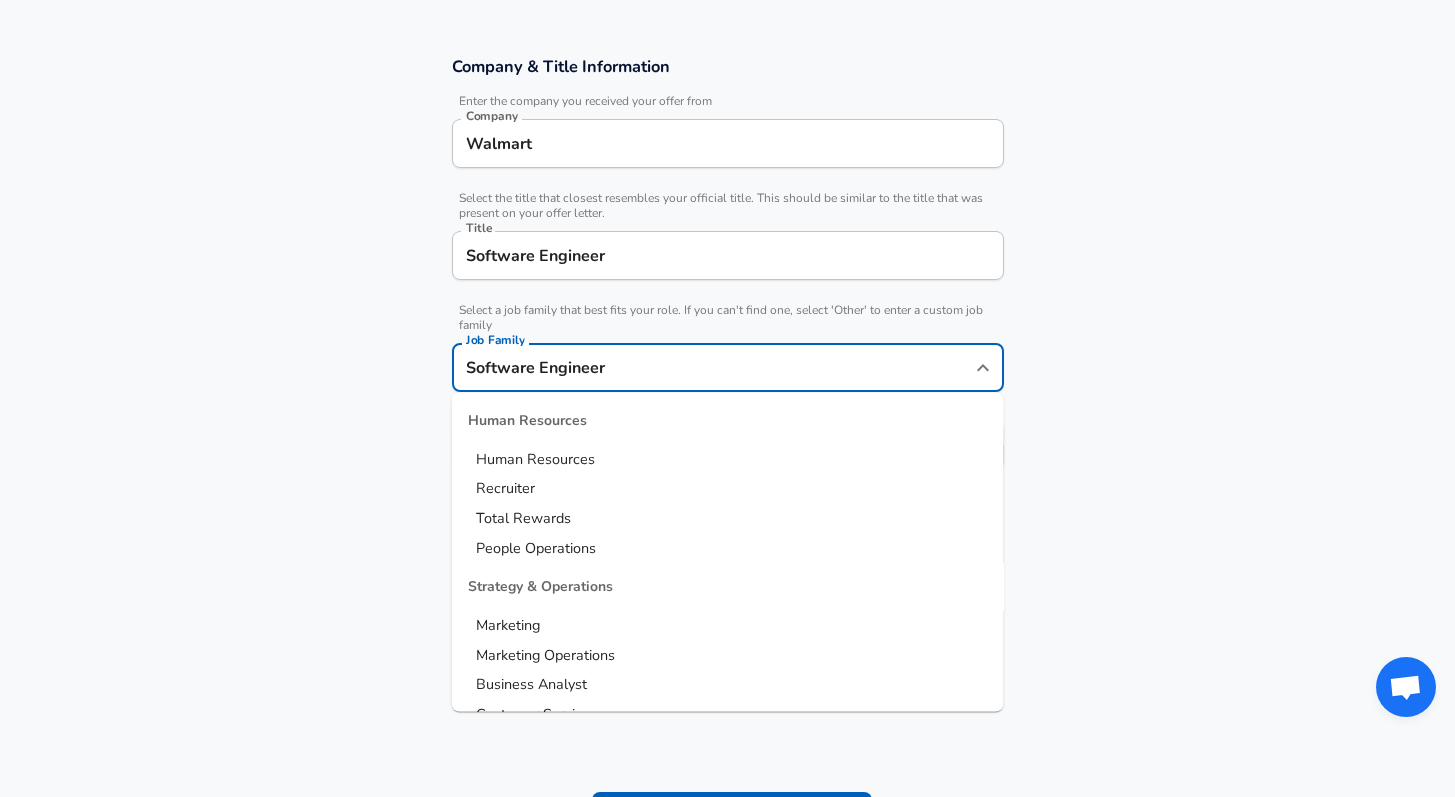 scroll, scrollTop: 2431, scrollLeft: 0, axis: vertical 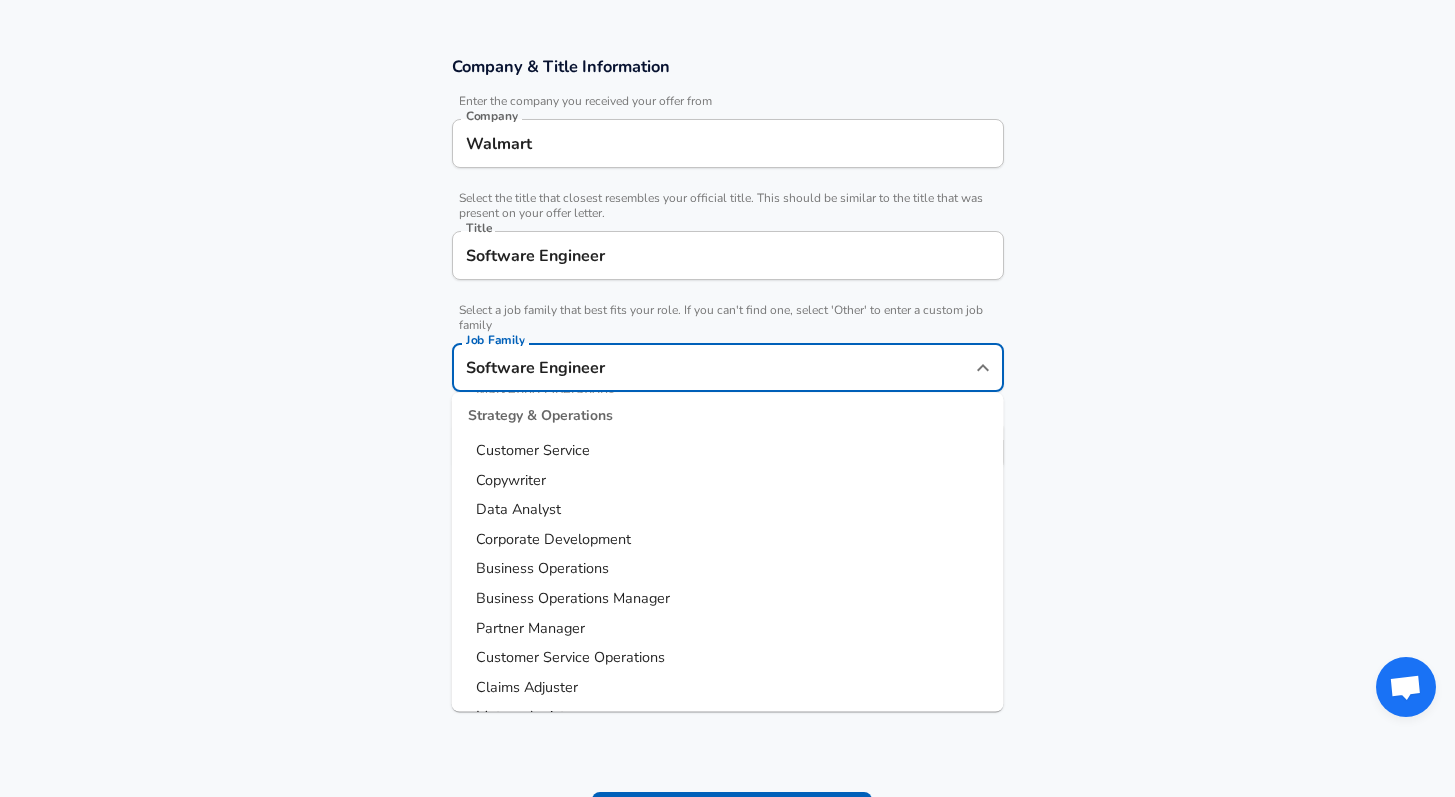 click on "Work Experience and Location These compensation details are from the perspective of a: New Offer Employee" at bounding box center [727, 615] 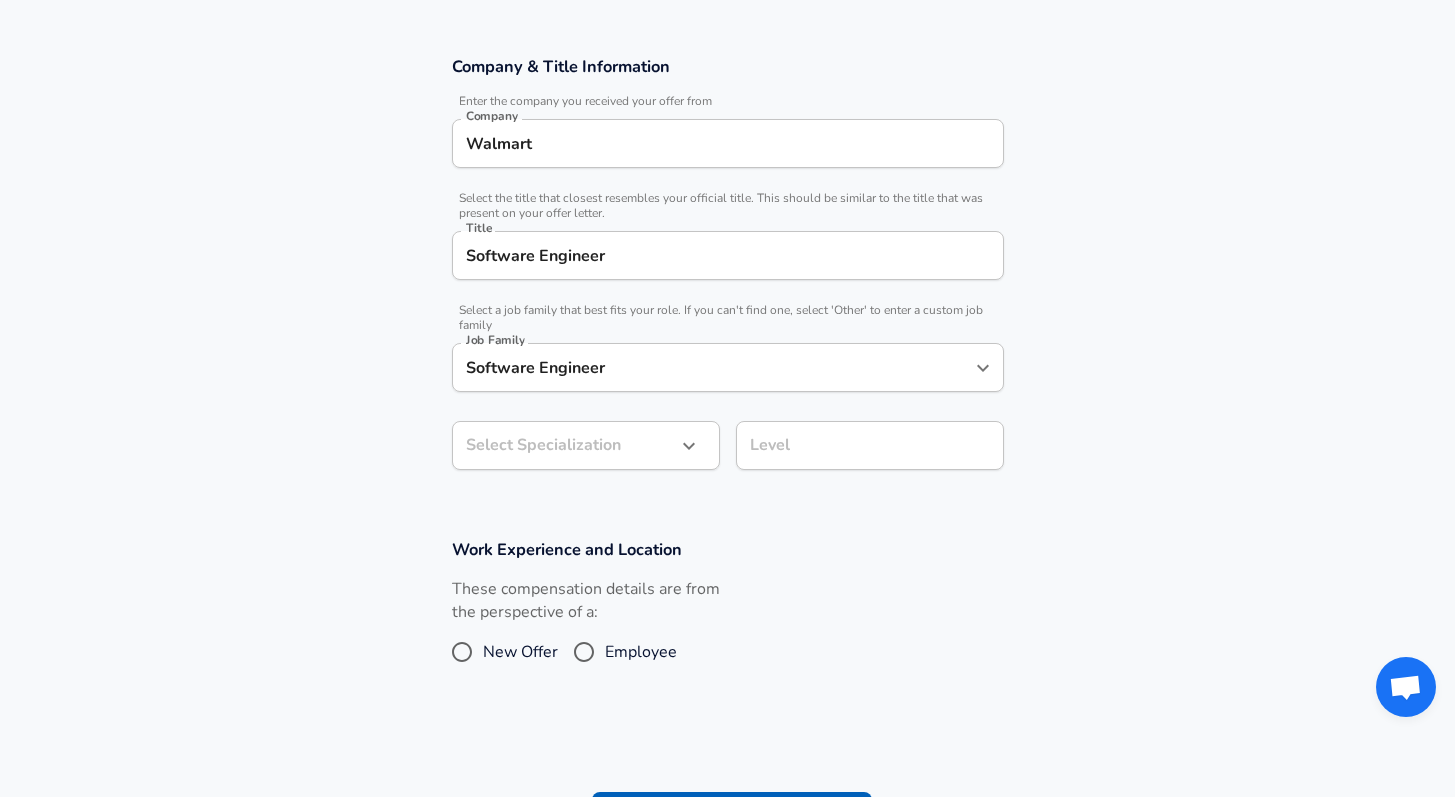 click on "Restart Add Your Salary Upload your offer letter   to verify your submission Enhance Privacy and Anonymity Yes Automatically hides specific fields until there are enough submissions to safely display the full details.   More Details Based on your submission and the data points that we have already collected, we will automatically hide and anonymize specific fields if there aren't enough data points to remain sufficiently anonymous. Company & Title Information   Enter the company you received your offer from Company Walmart Company   Select the title that closest resembles your official title. This should be similar to the title that was present on your offer letter. Title Software Engineer Title   Select a job family that best fits your role. If you can't find one, select 'Other' to enter a custom job family Job Family Software Engineer Job Family Select Specialization ​ Select Specialization Level Level Work Experience and Location These compensation details are from the perspective of a: New Offer     and" at bounding box center (727, 74) 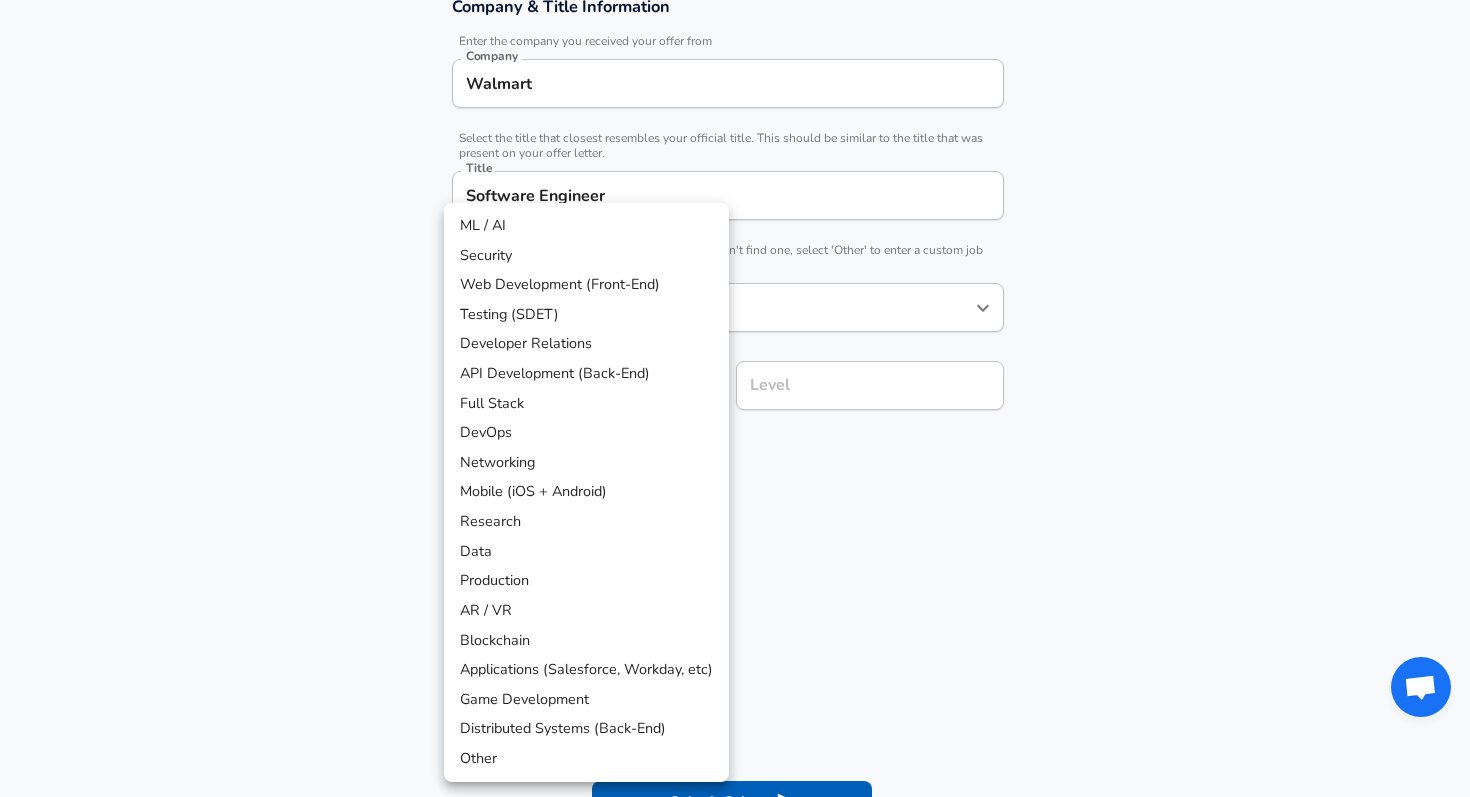 type 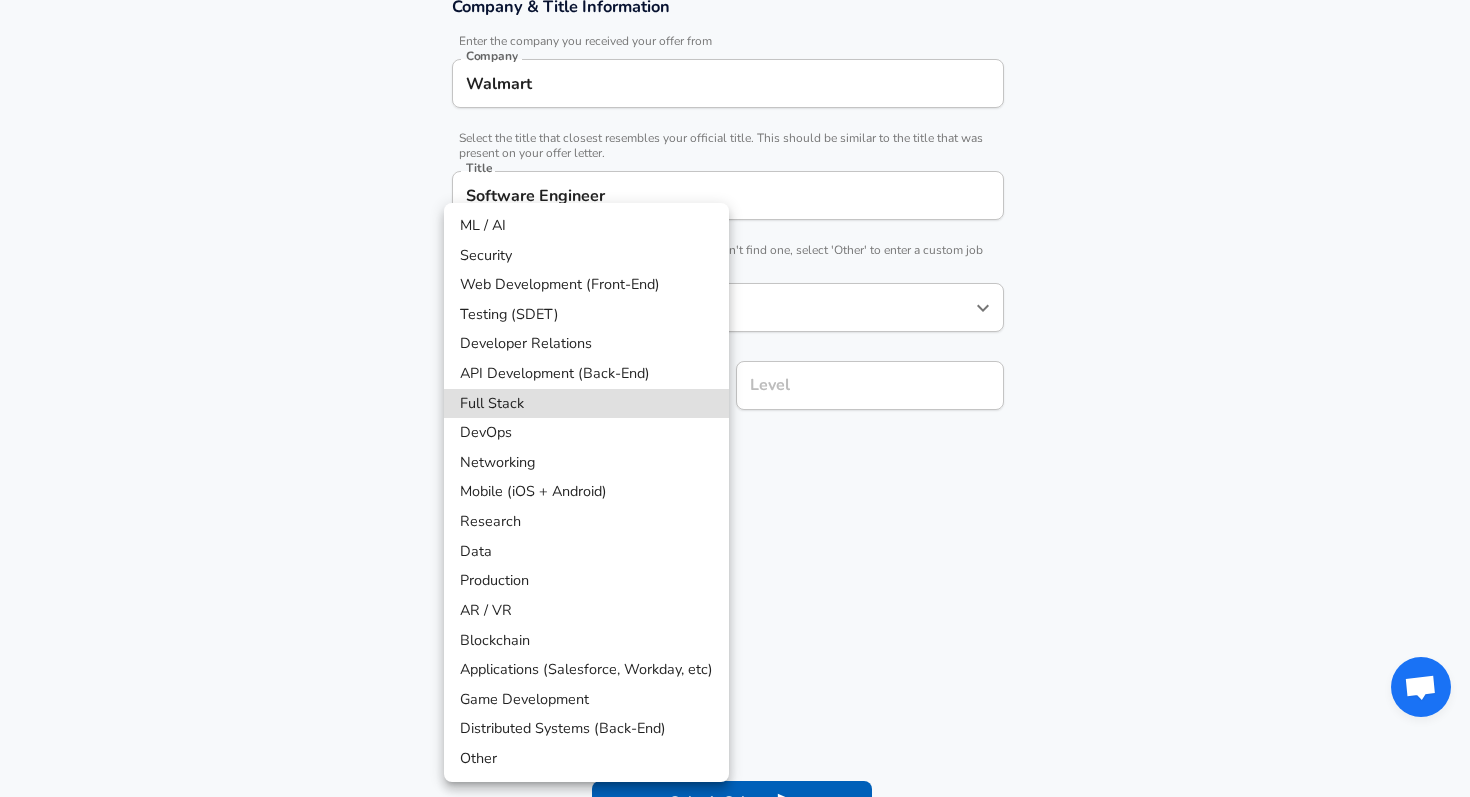 type 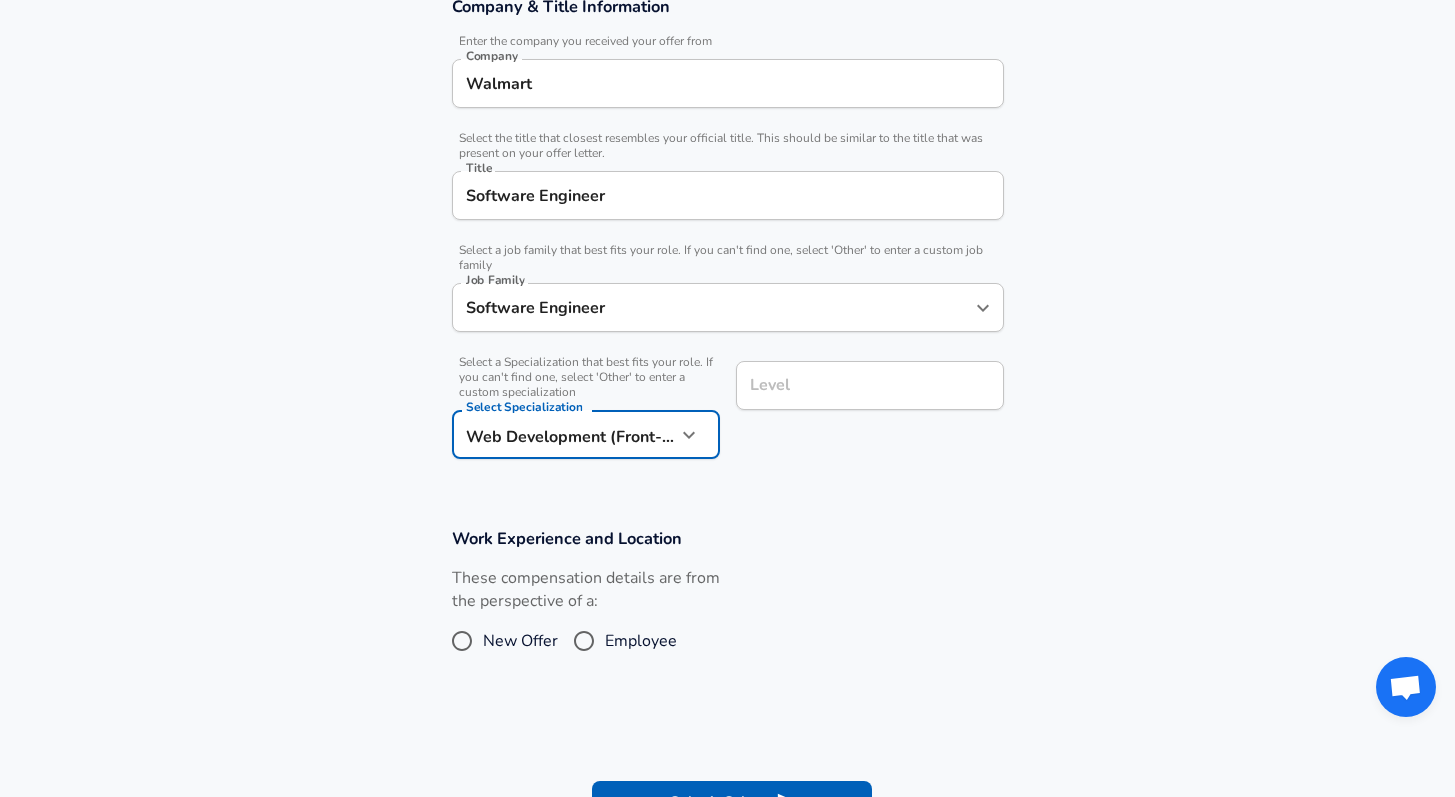 scroll, scrollTop: 424, scrollLeft: 0, axis: vertical 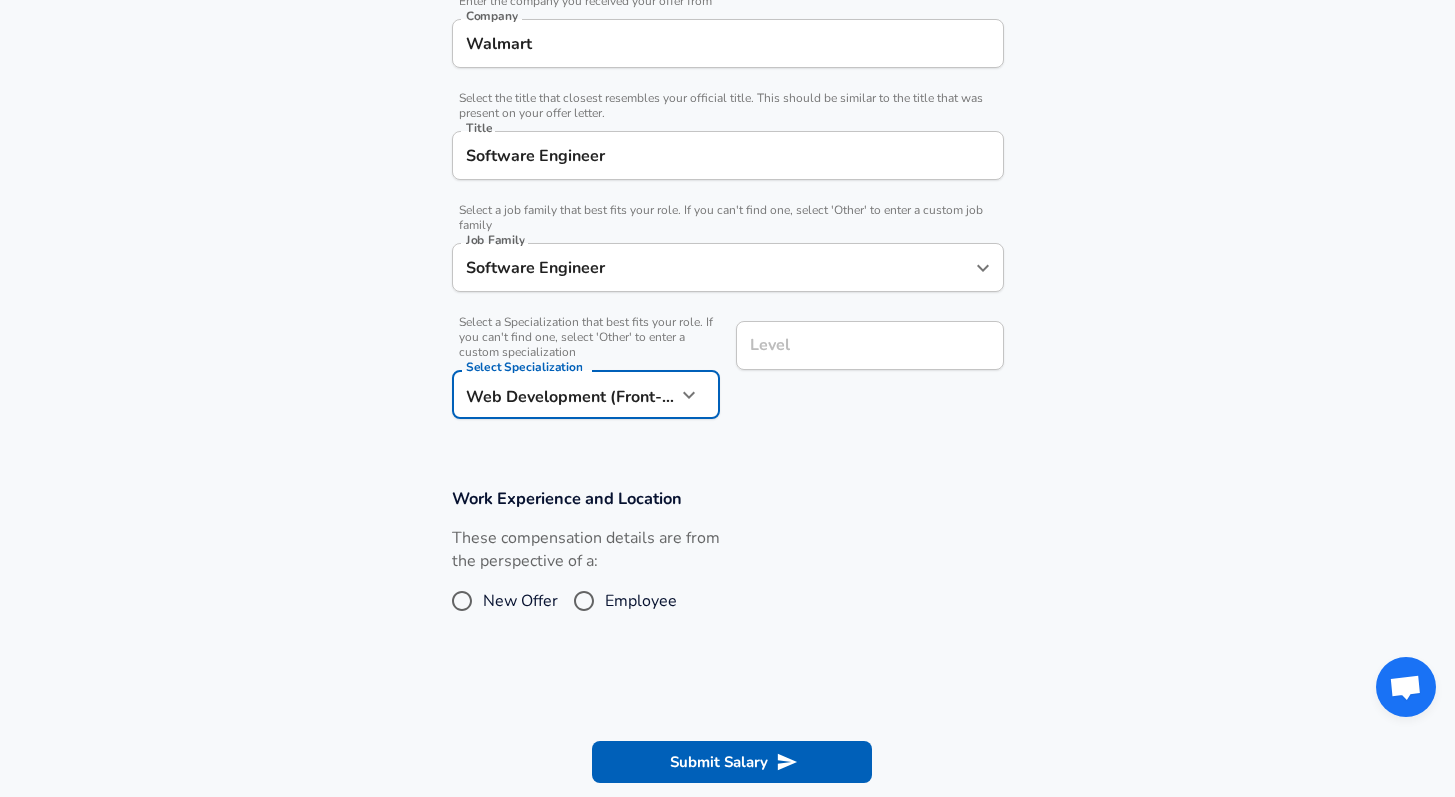click on "Level" at bounding box center (870, 345) 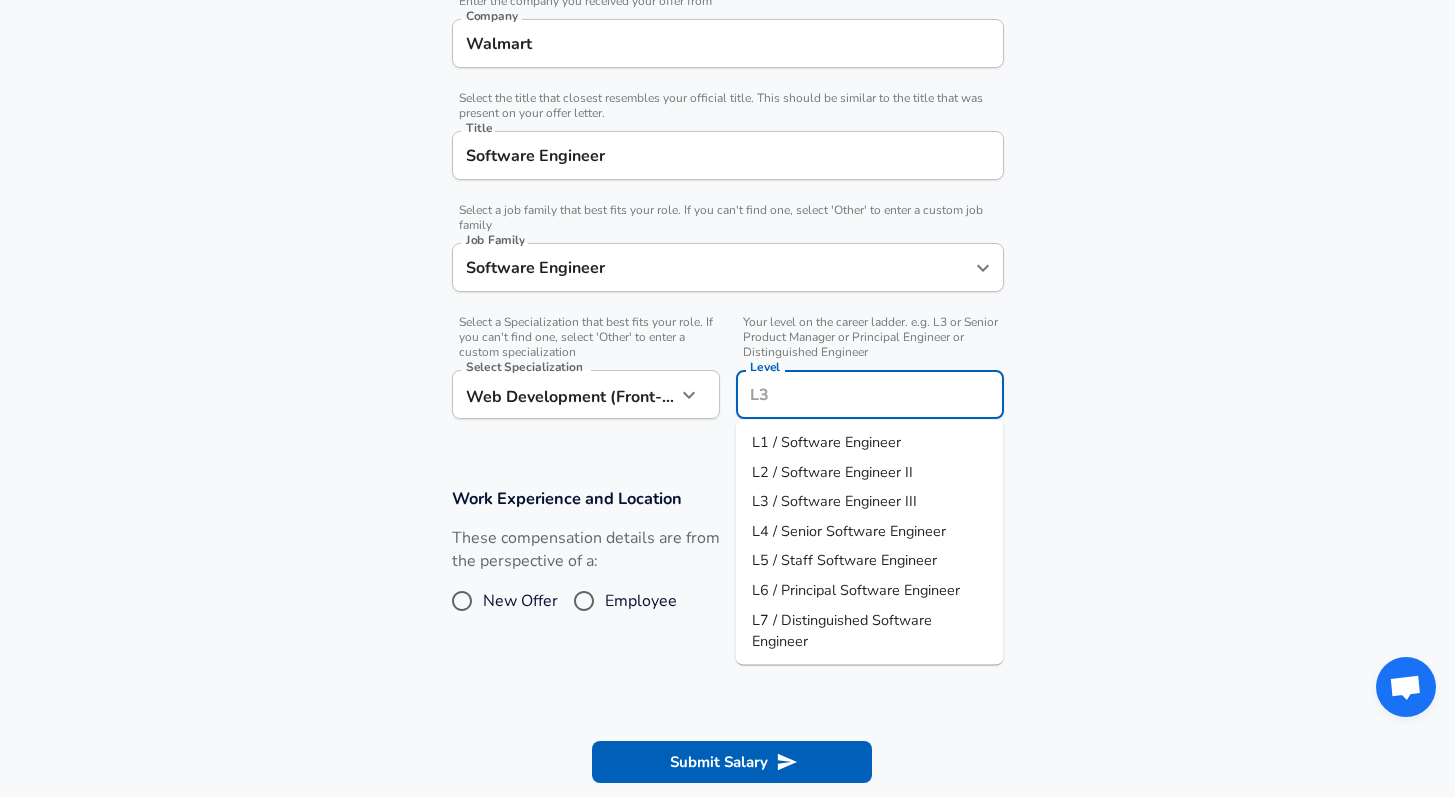 click on "L3 / Software Engineer III" at bounding box center (834, 501) 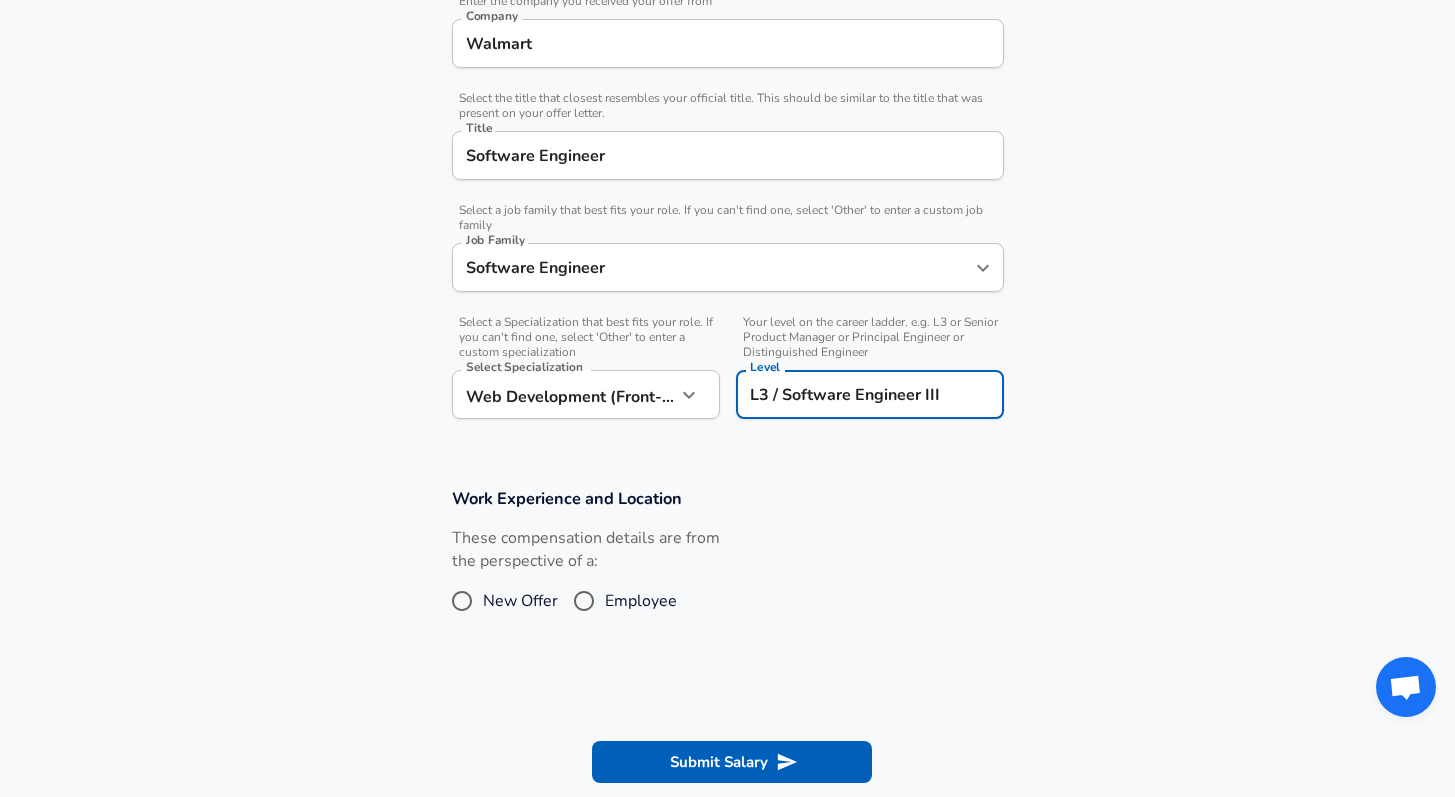 click on "Employee" at bounding box center [641, 601] 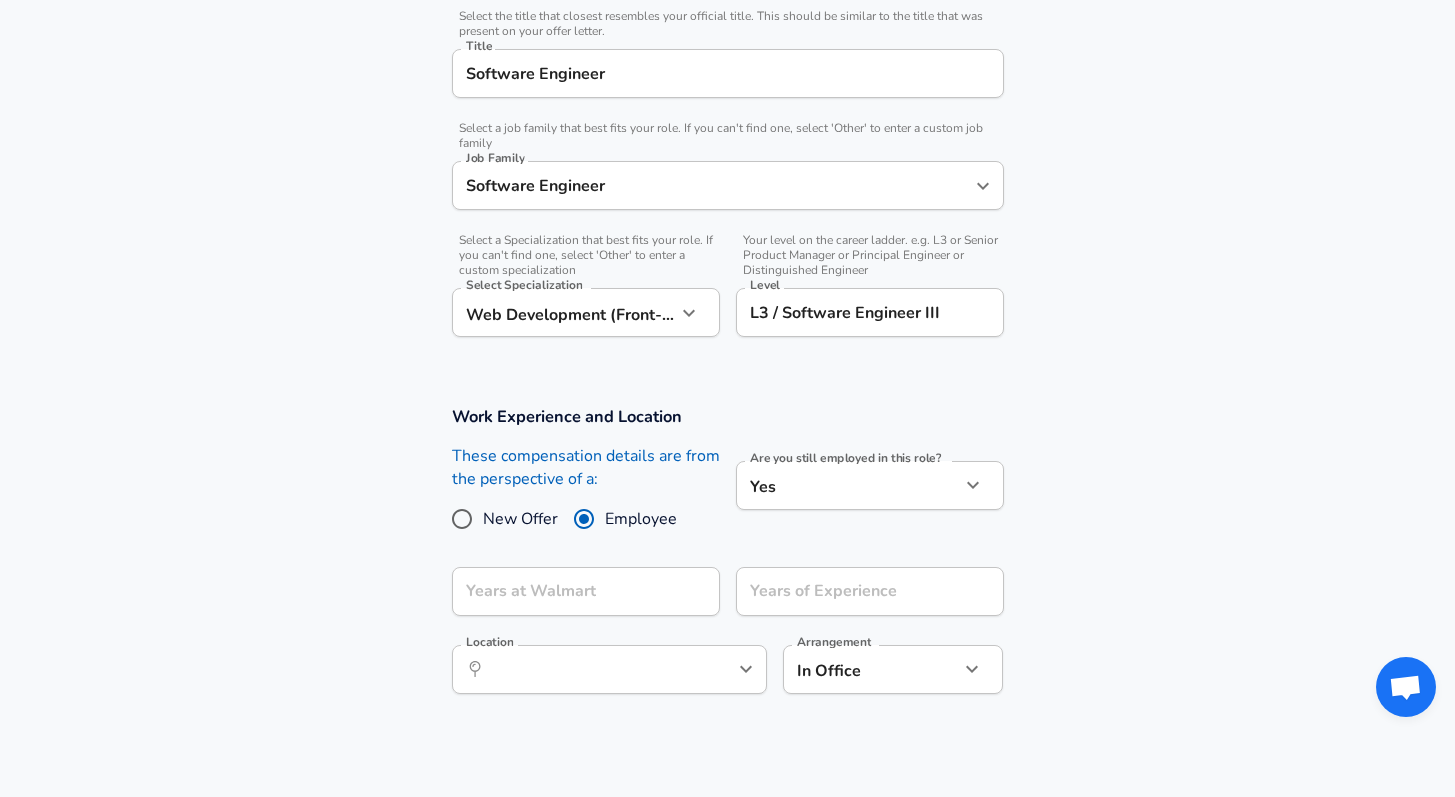 scroll, scrollTop: 683, scrollLeft: 0, axis: vertical 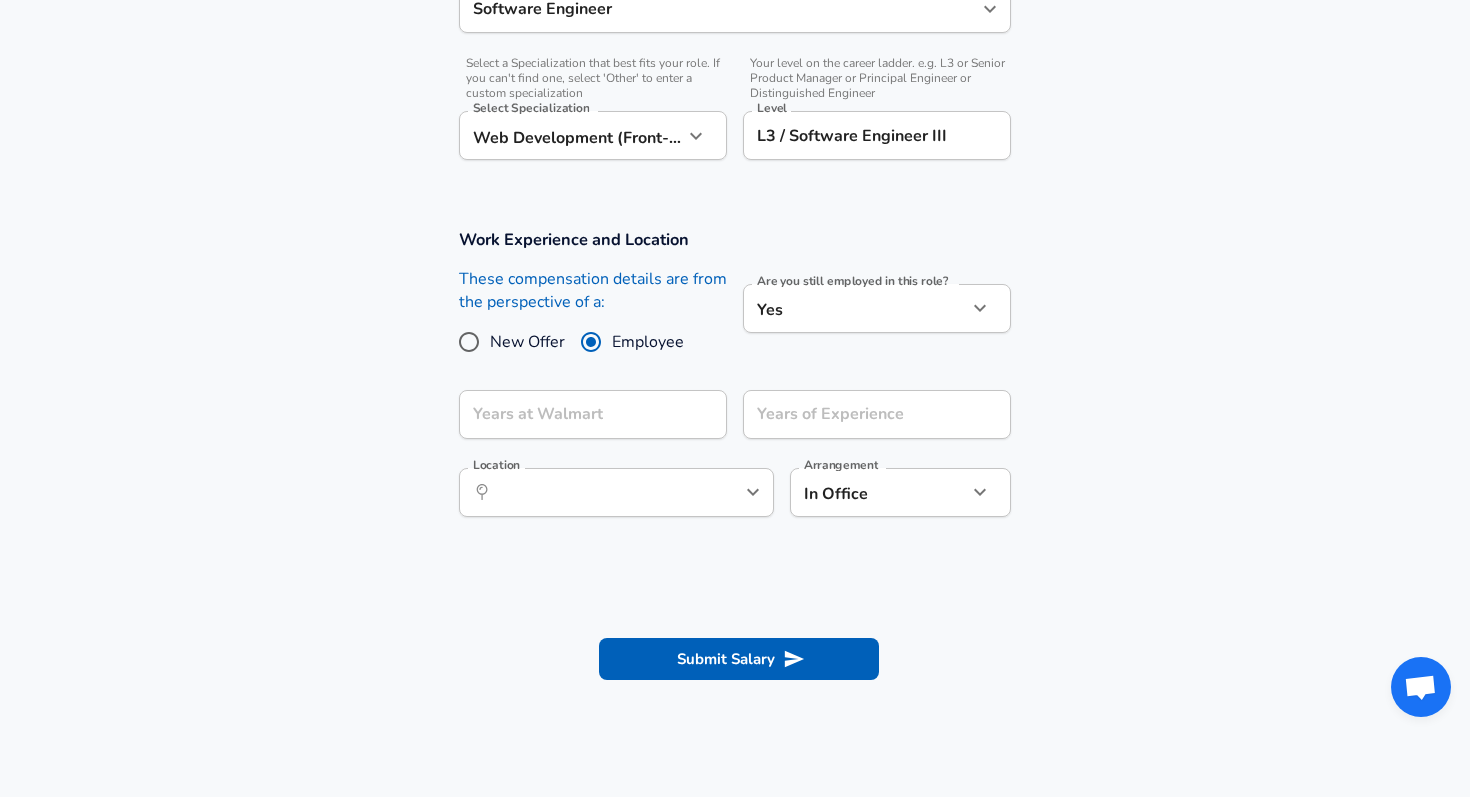 click on "Restart Add Your Salary Upload your offer letter   to verify your submission Enhance Privacy and Anonymity Yes Automatically hides specific fields until there are enough submissions to safely display the full details.   More Details Based on your submission and the data points that we have already collected, we will automatically hide and anonymize specific fields if there aren't enough data points to remain sufficiently anonymous. Company & Title Information   Enter the company you received your offer from Company Walmart Company   Select the title that closest resembles your official title. This should be similar to the title that was present on your offer letter. Title Software Engineer Title   Select a job family that best fits your role. If you can't find one, select 'Other' to enter a custom job family Job Family Software Engineer Job Family   Select a Specialization that best fits your role. If you can't find one, select 'Other' to enter a custom specialization Select Specialization   Level Level Yes" at bounding box center (735, -285) 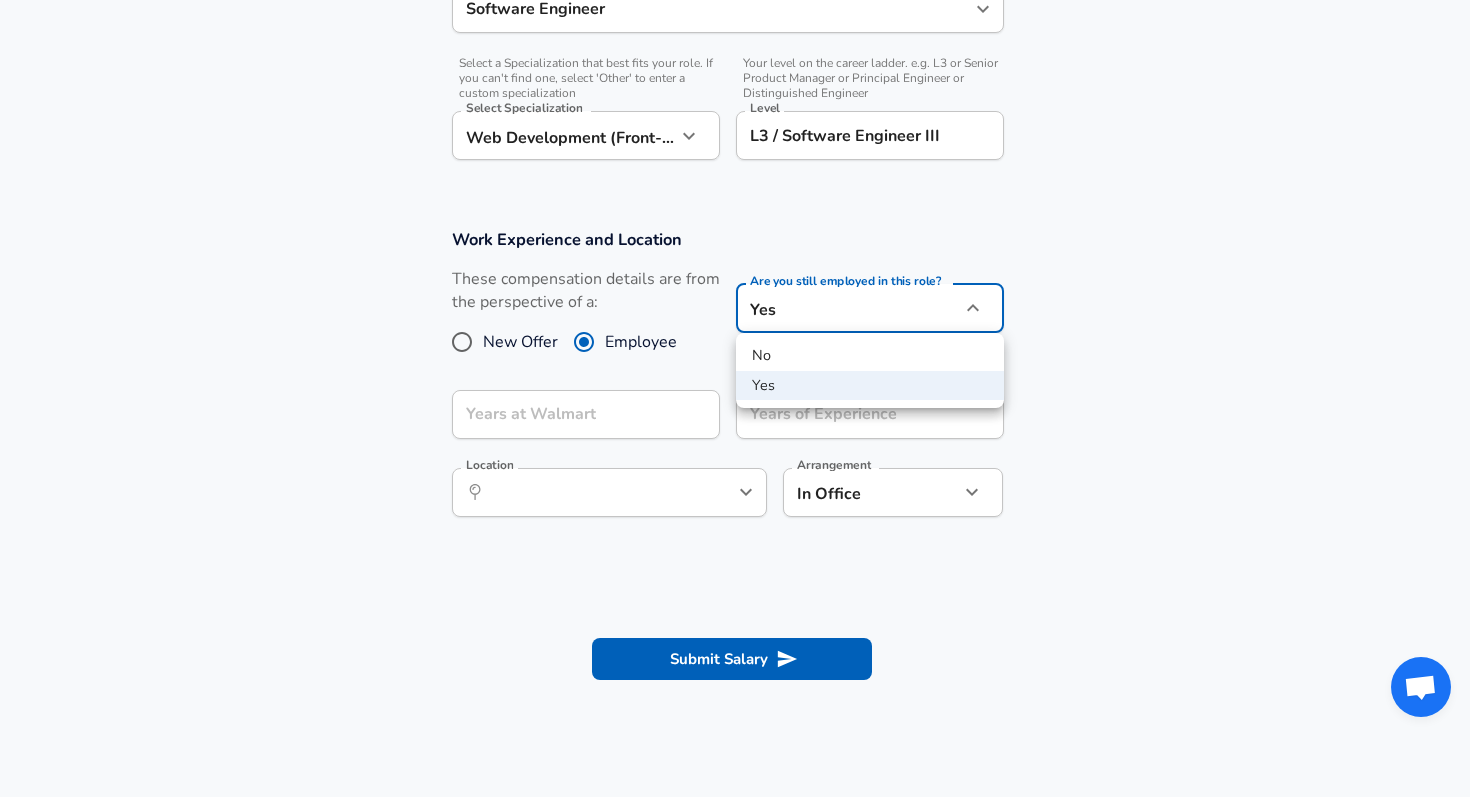 click on "No" at bounding box center (870, 356) 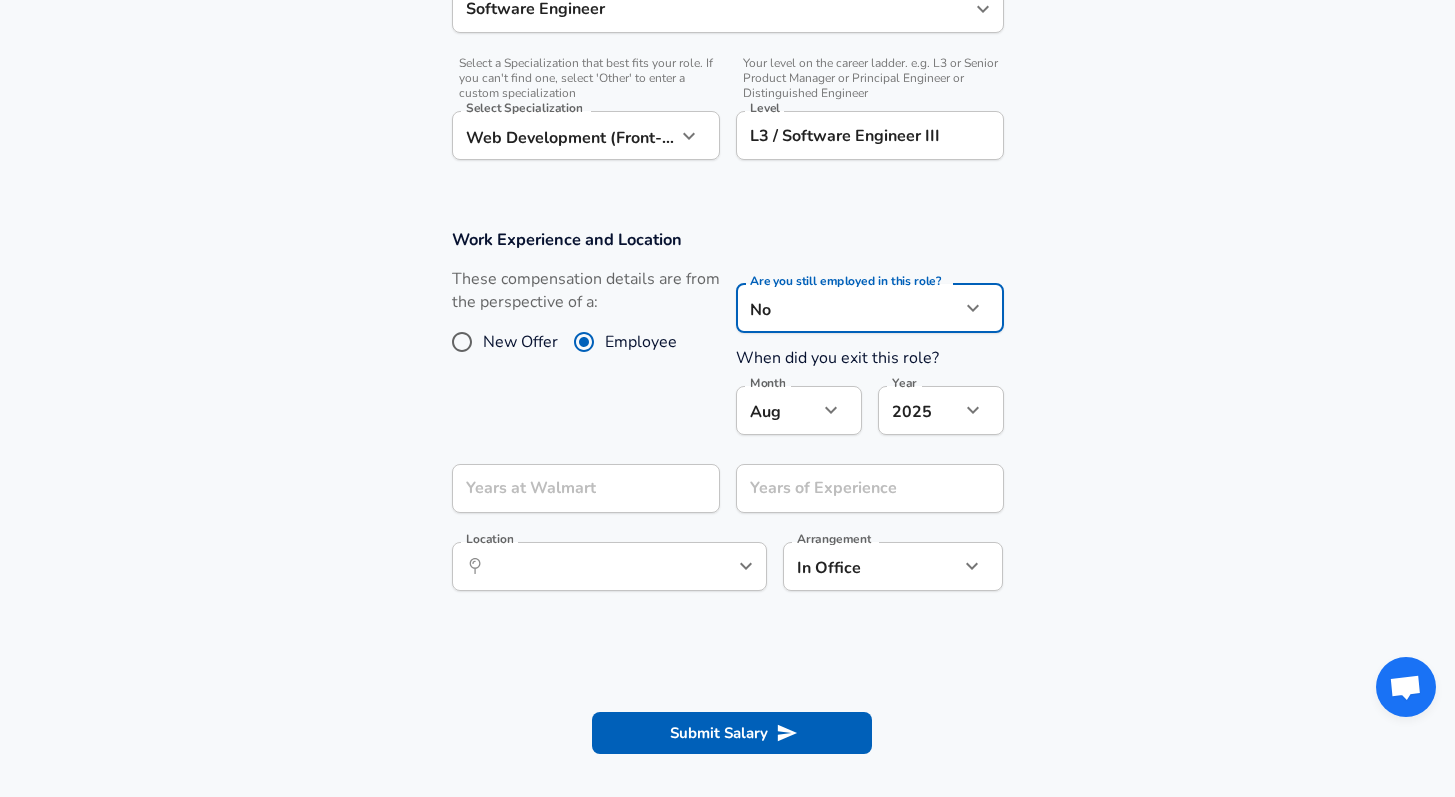 click on "Restart Add Your Salary Upload your offer letter   to verify your submission Enhance Privacy and Anonymity Yes Automatically hides specific fields until there are enough submissions to safely display the full details.   More Details Based on your submission and the data points that we have already collected, we will automatically hide and anonymize specific fields if there aren't enough data points to remain sufficiently anonymous. Company & Title Information   Enter the company you received your offer from Company Walmart Company   Select the title that closest resembles your official title. This should be similar to the title that was present on your offer letter. Title Software Engineer Title   Select a job family that best fits your role. If you can't find one, select 'Other' to enter a custom job family Job Family Software Engineer Job Family   Select a Specialization that best fits your role. If you can't find one, select 'Other' to enter a custom specialization Select Specialization   Level Level No no" at bounding box center (727, -285) 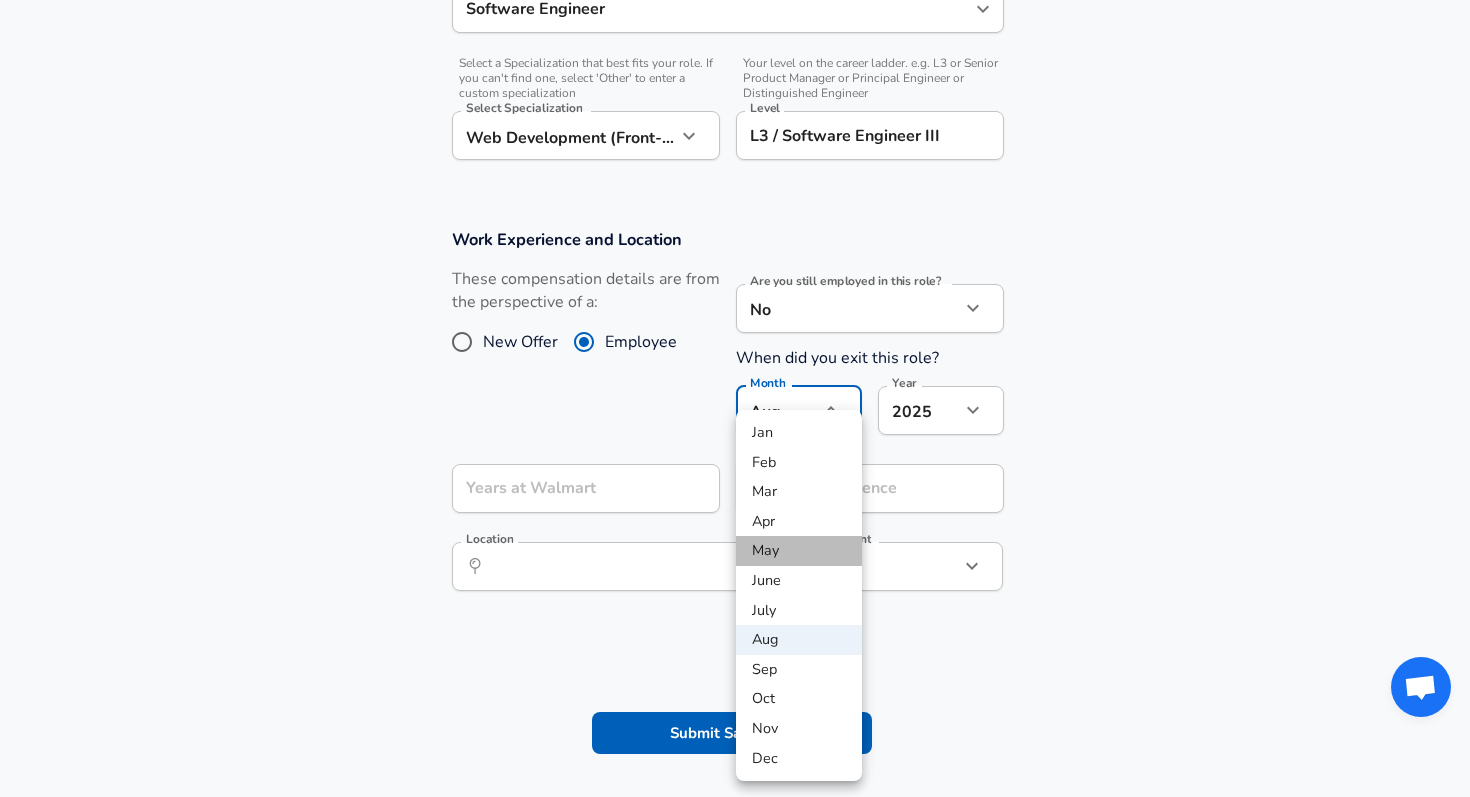 click on "May" at bounding box center (799, 551) 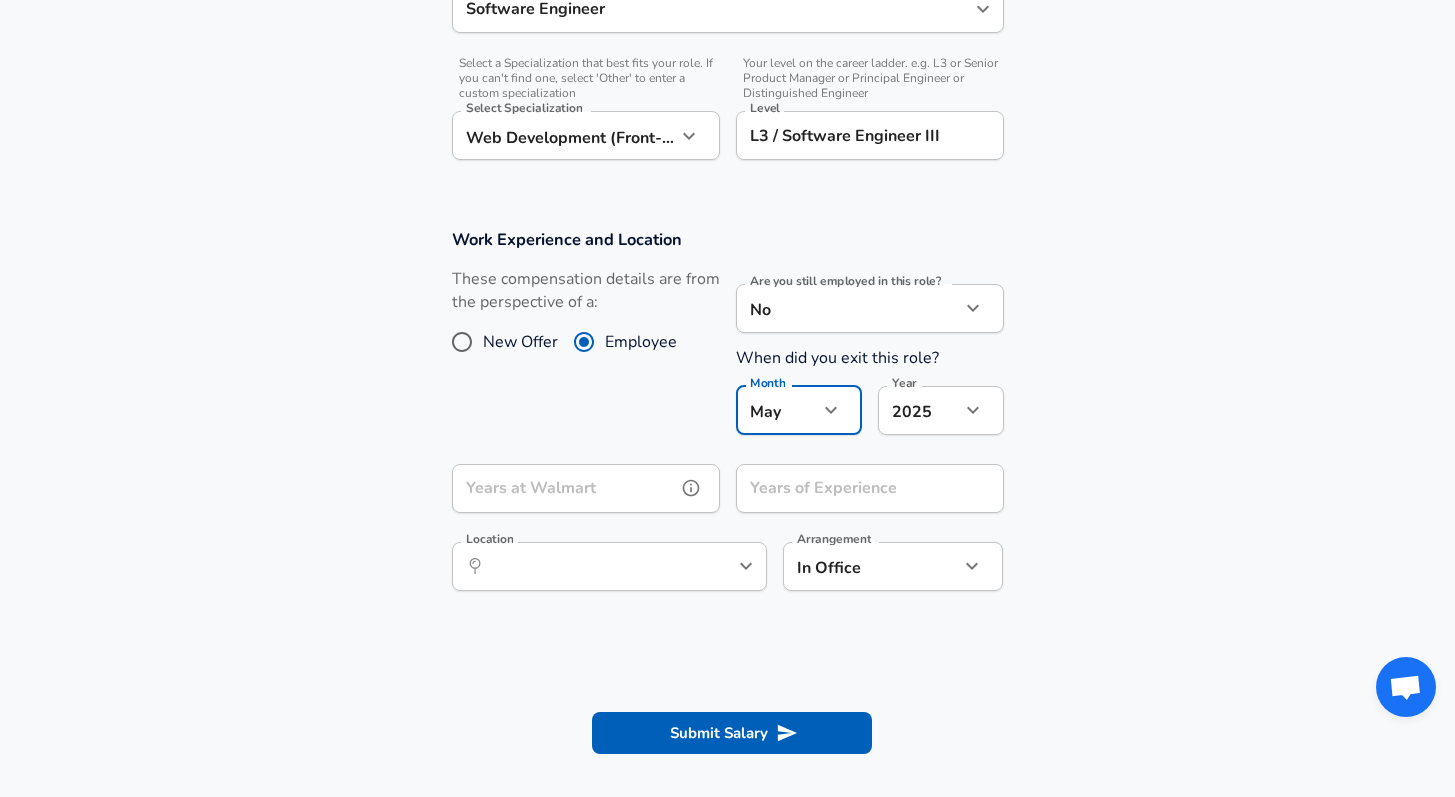 click on "Years at Walmart" at bounding box center (564, 488) 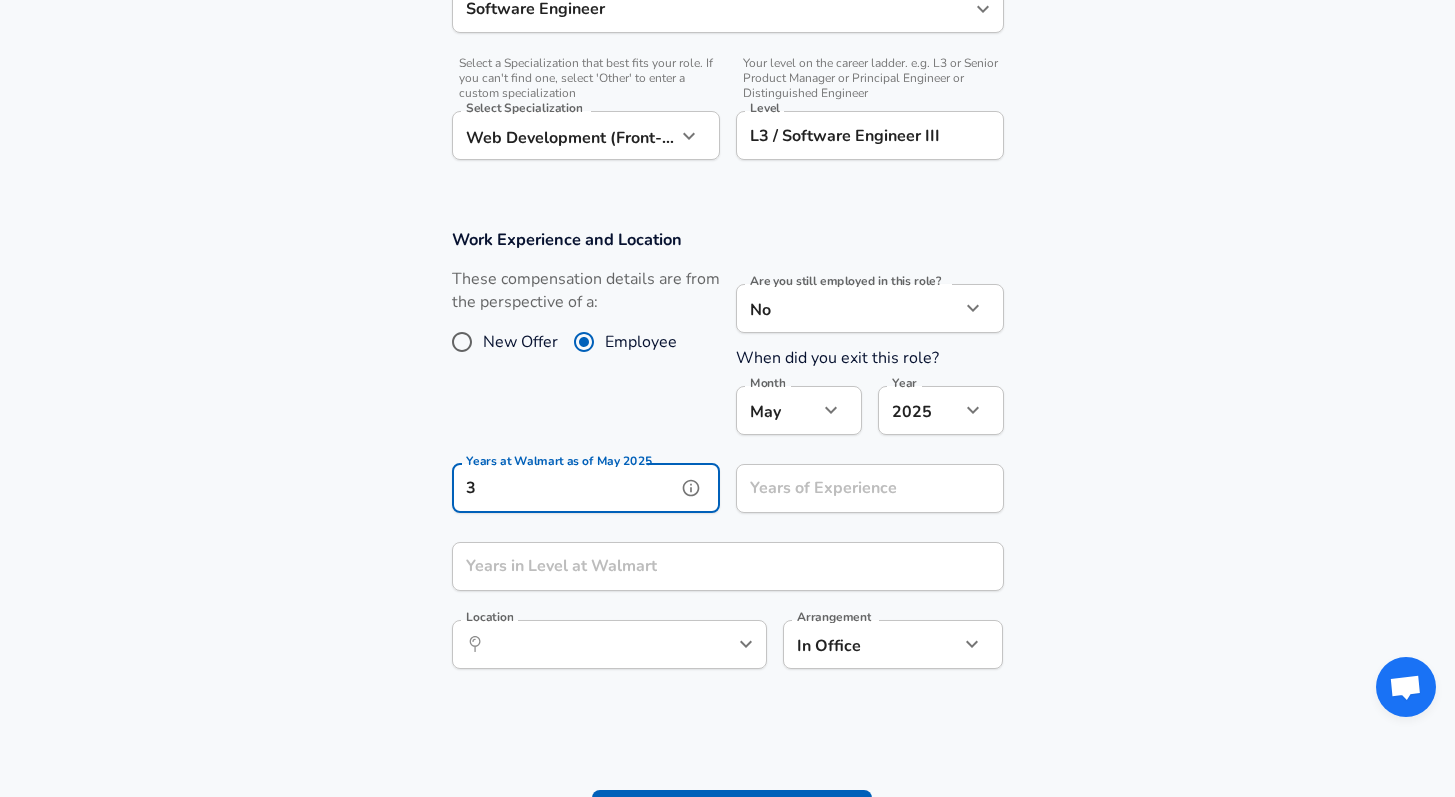 type on "3" 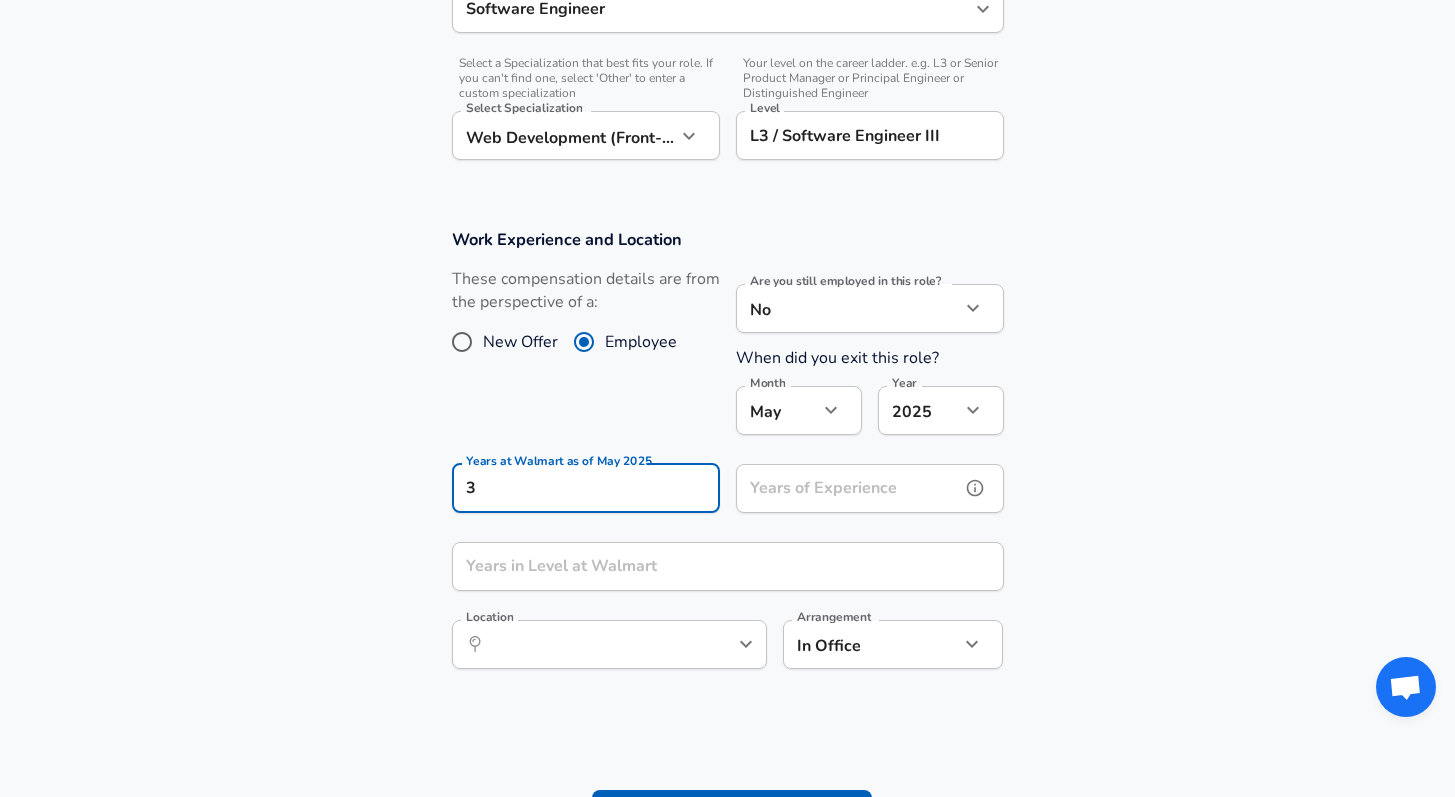click on "Years of Experience" at bounding box center (848, 488) 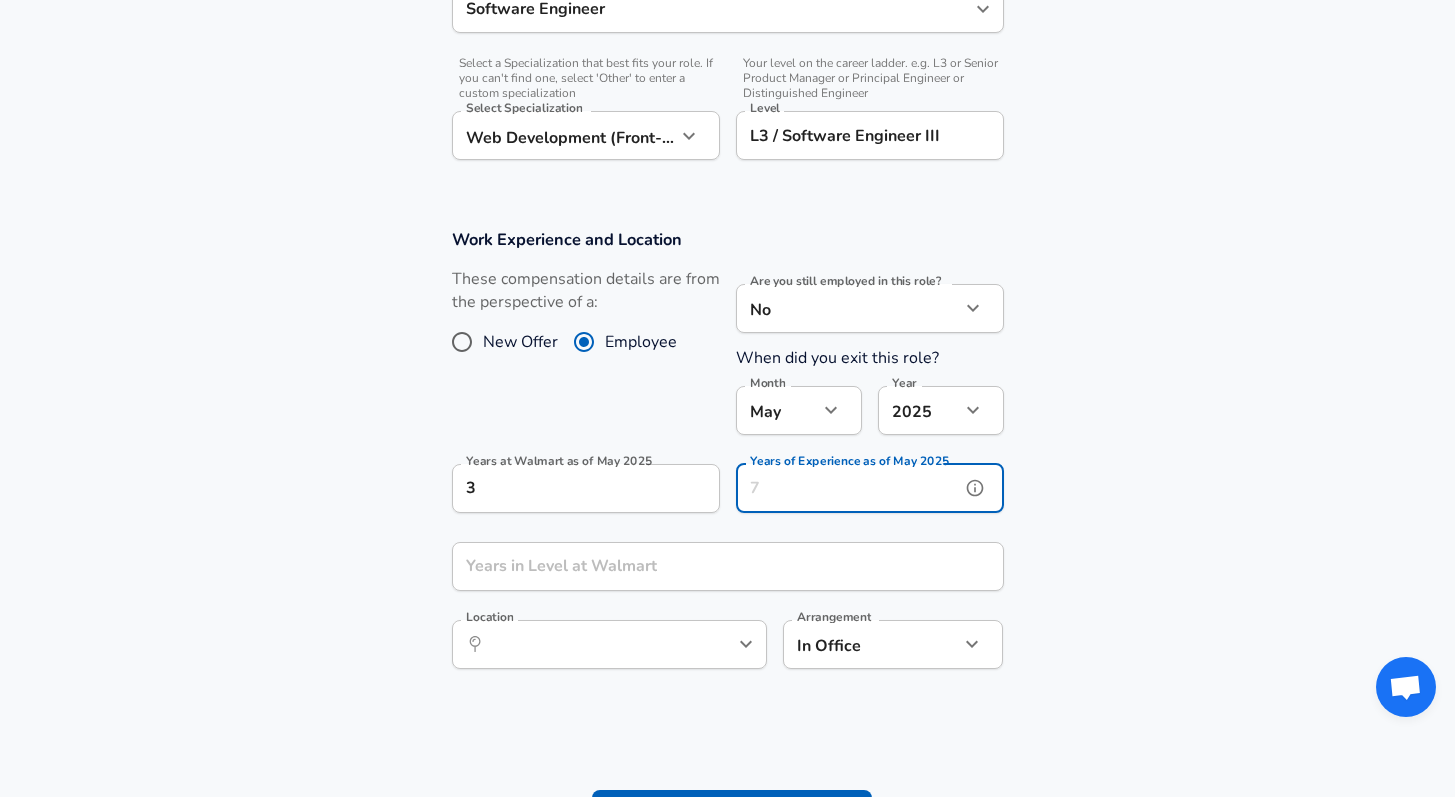 type on "0" 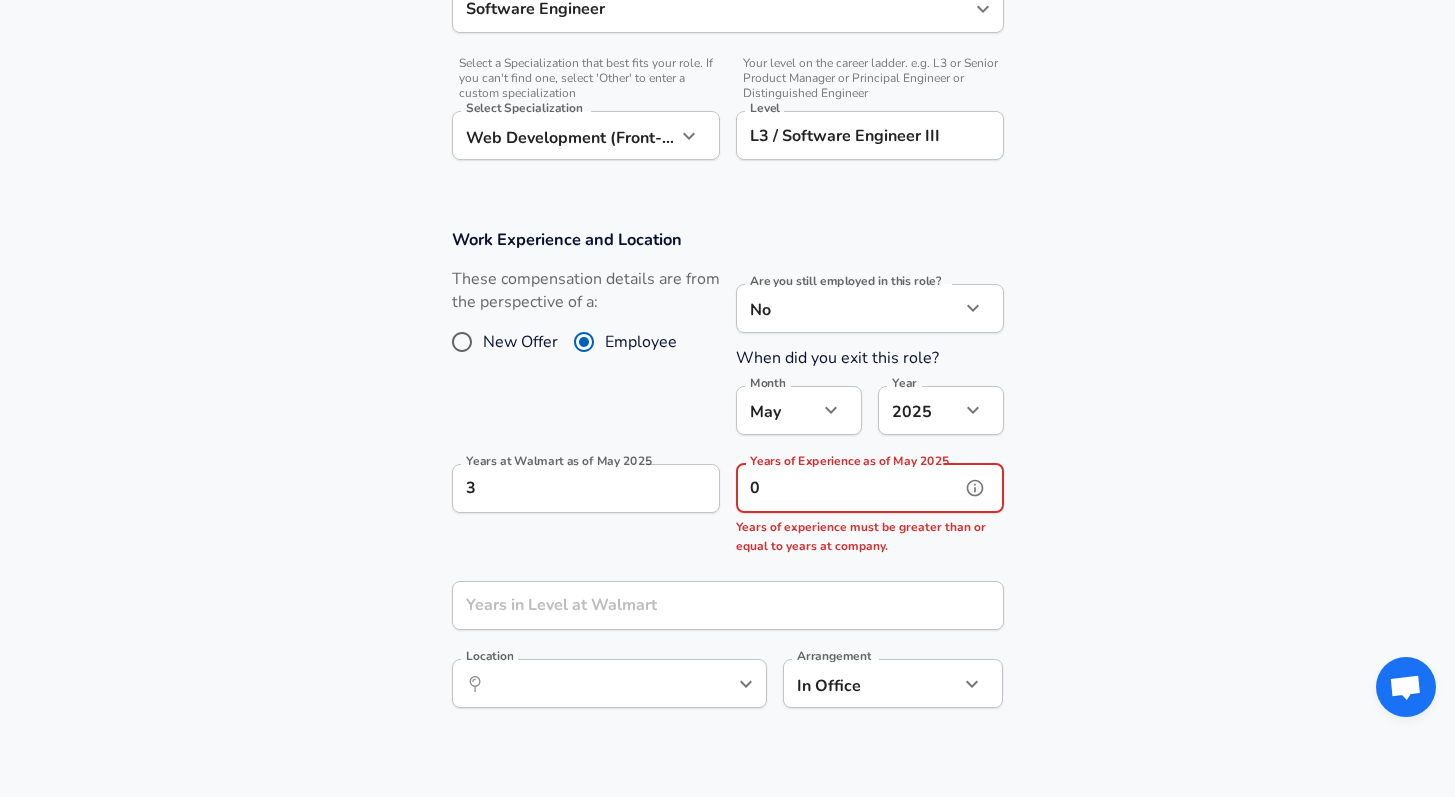 type 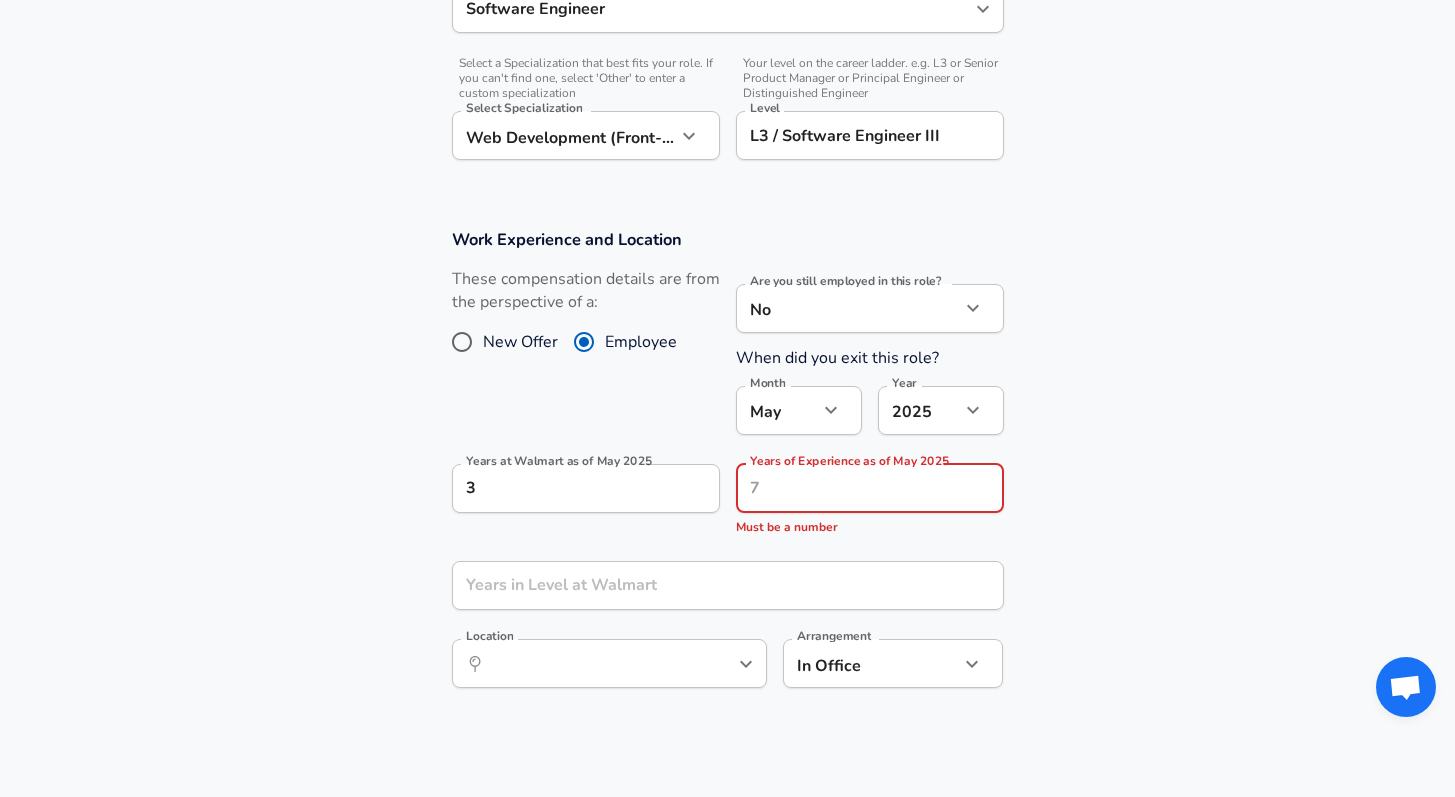 click on "Work Experience and Location These compensation details are from the perspective of a: New Offer Employee Are you still employed in this role? No no Are you still employed in this role? When did you exit this role? Month May 5 Month Year 2025 2025 Year Years at Walmart as of May 2025 3 Years at Walmart as of May 2025 Years of Experience as of May 2025 Years of Experience as of May 2025 Must be a number Years in Level at Walmart Years in Level at Walmart Location ​ Location Arrangement In Office office Arrangement" at bounding box center (727, 469) 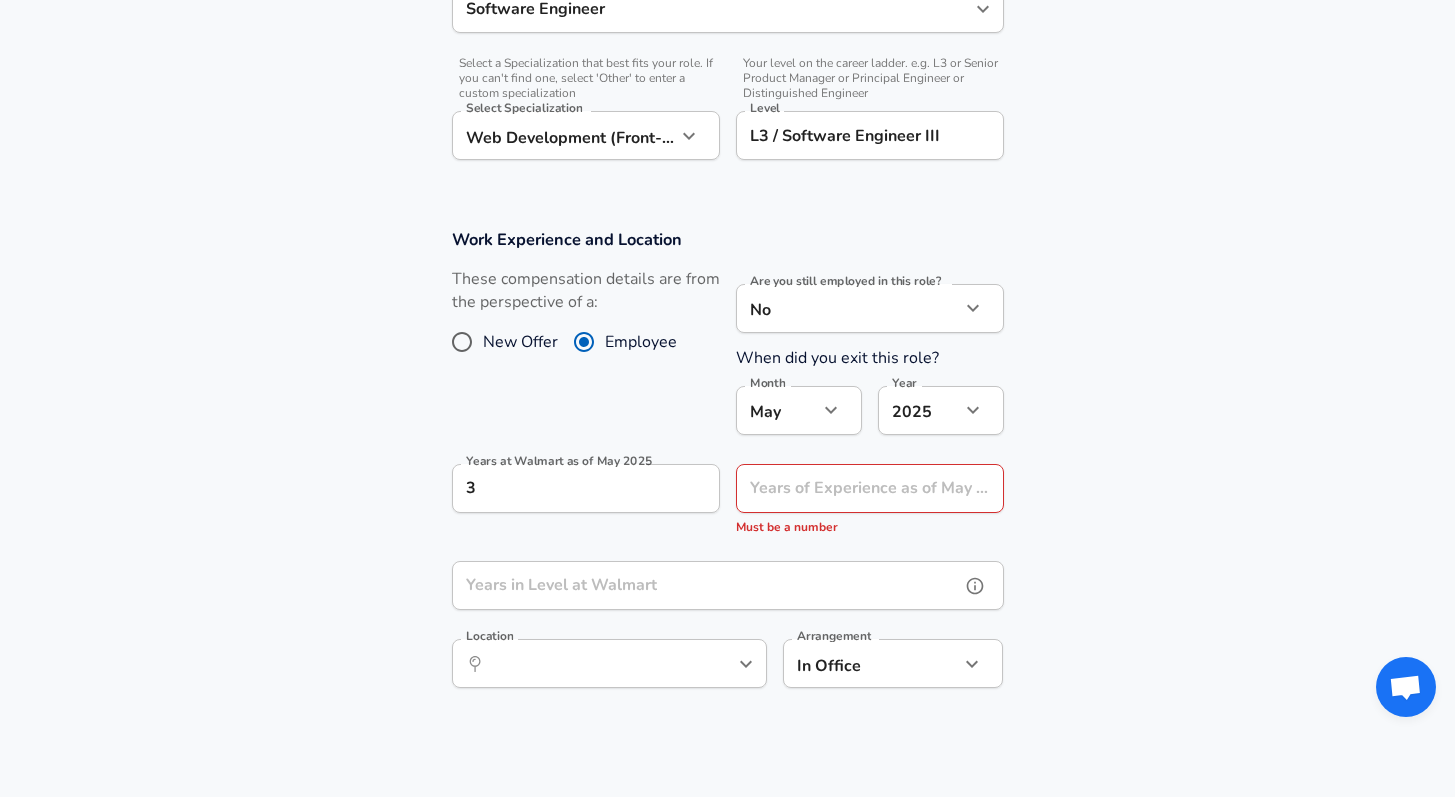 click on "Years in Level at Walmart" at bounding box center (706, 585) 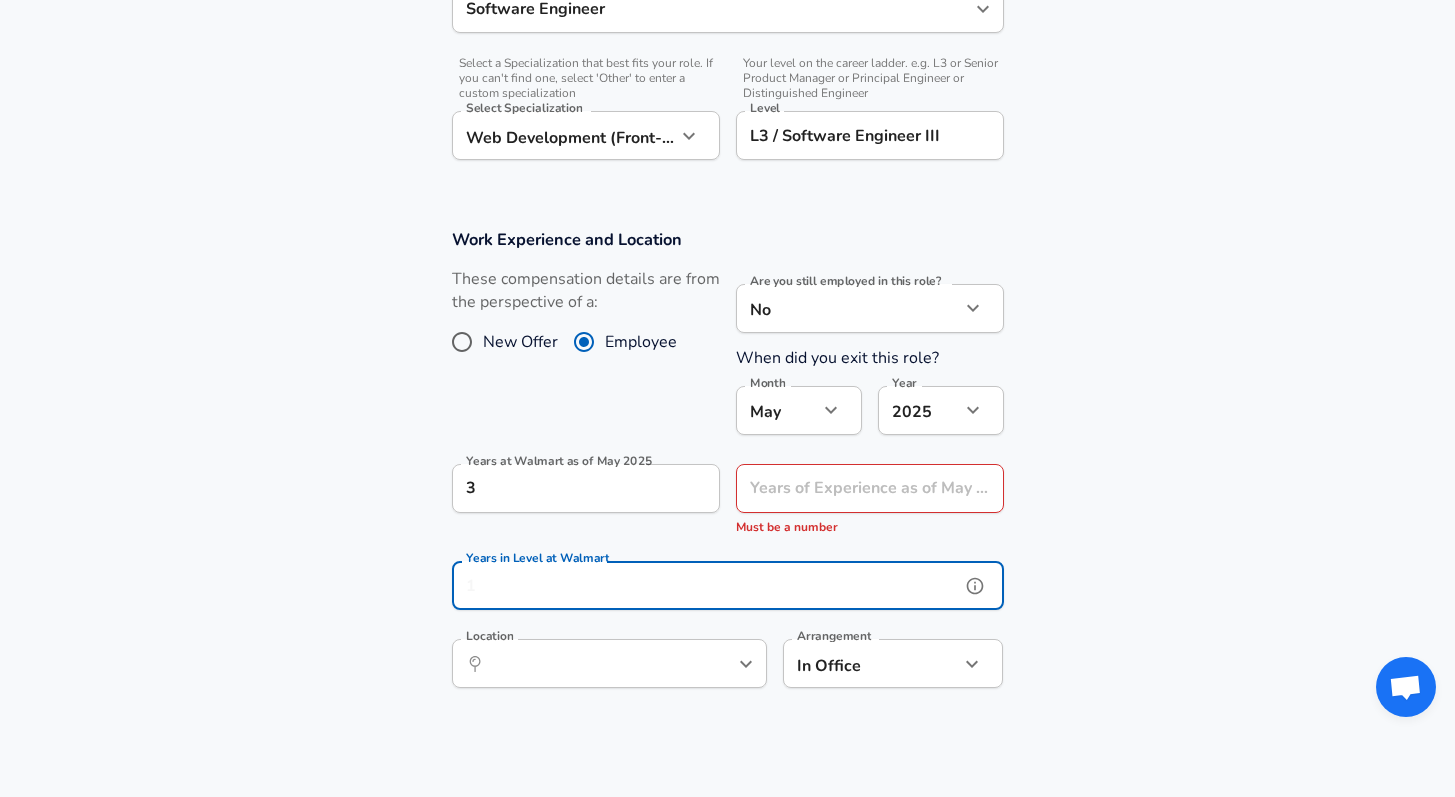 click on "Years in Level at Walmart" at bounding box center [706, 585] 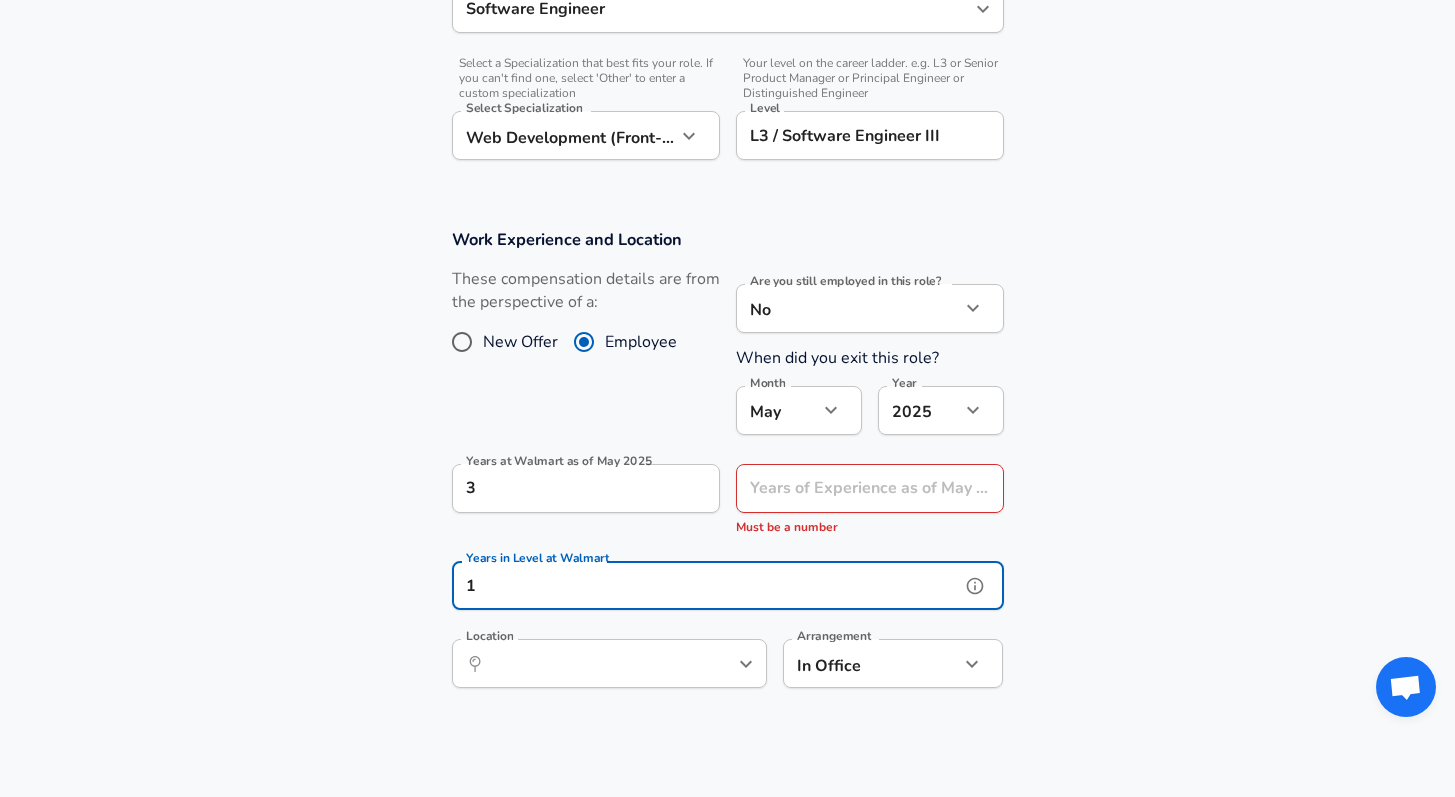 type on "1" 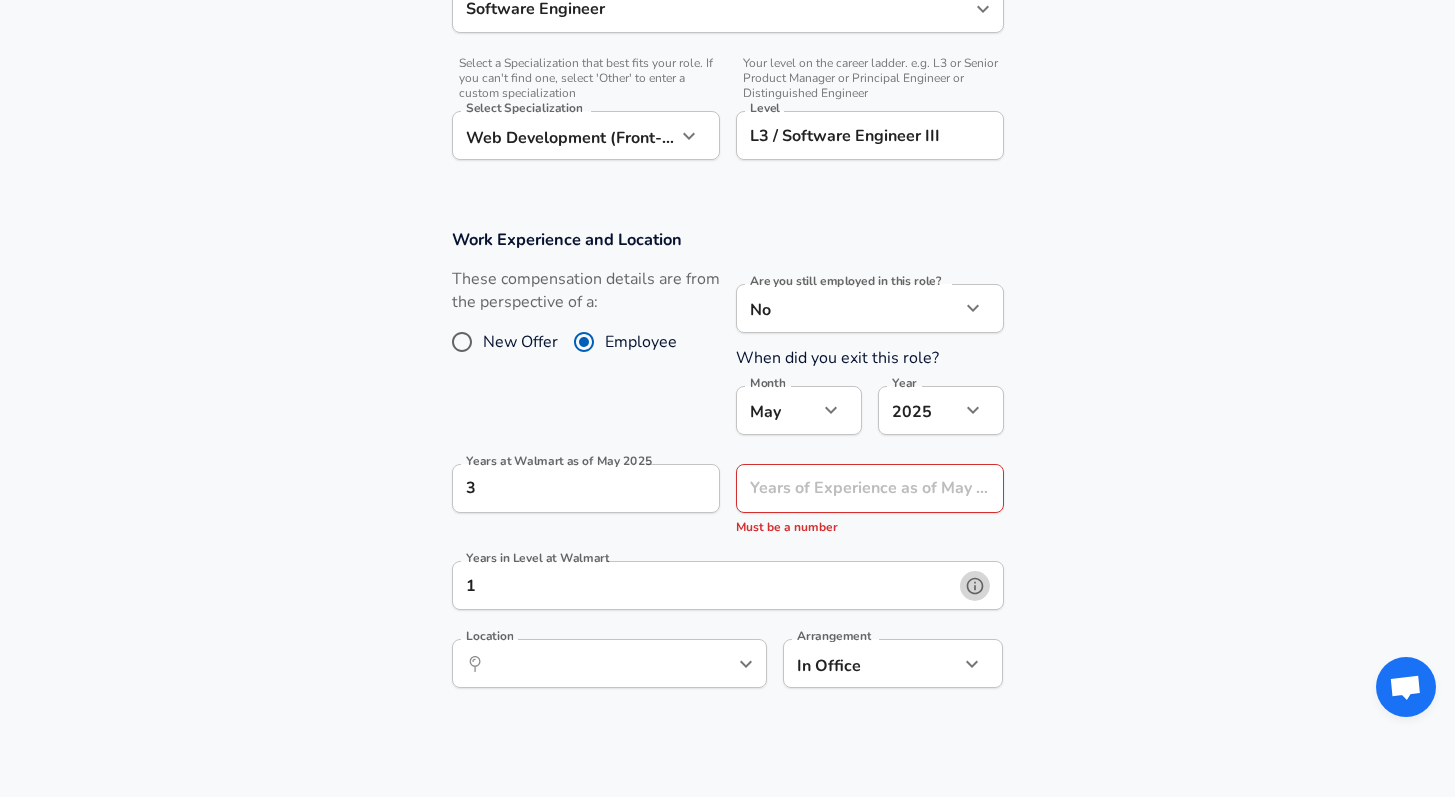 click 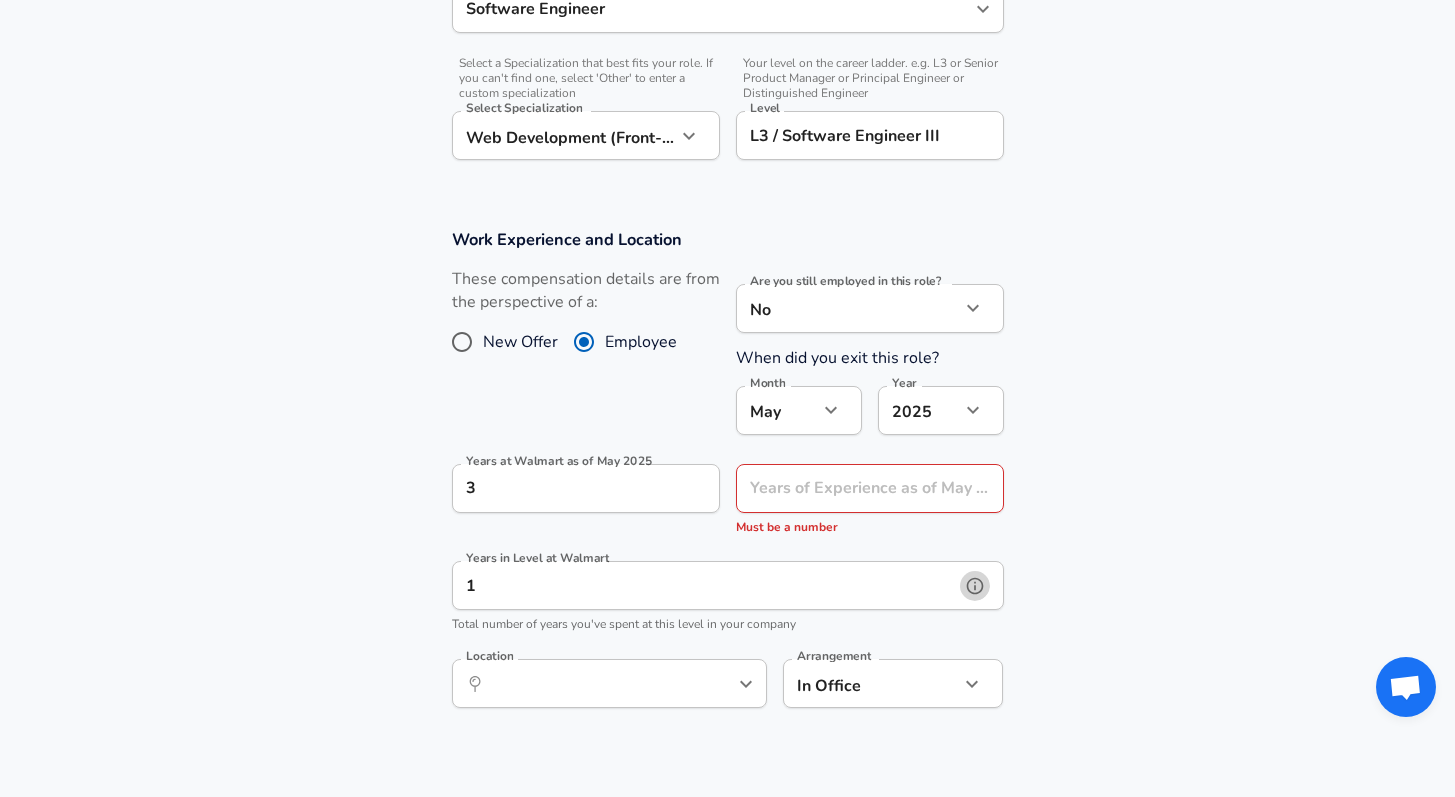 click 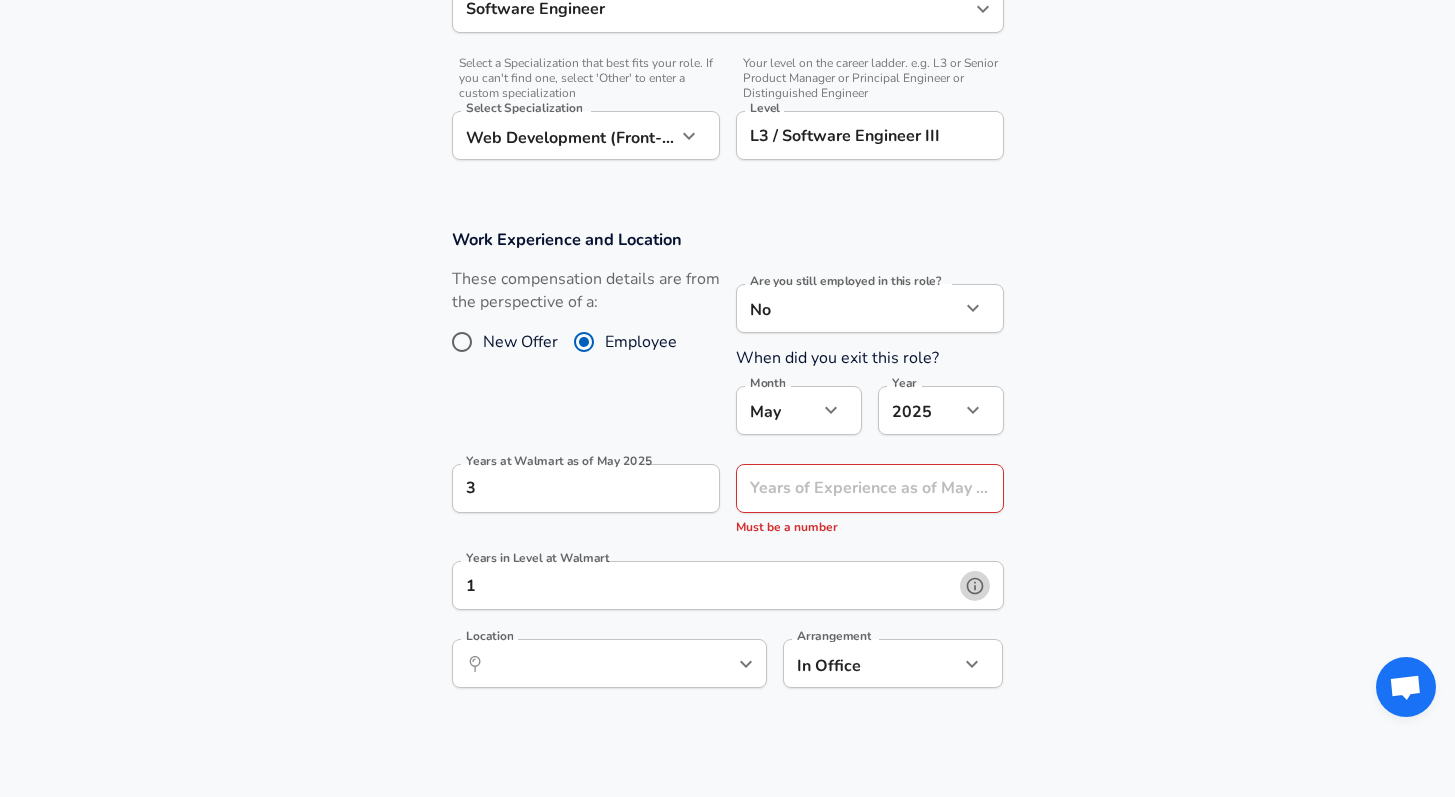 click 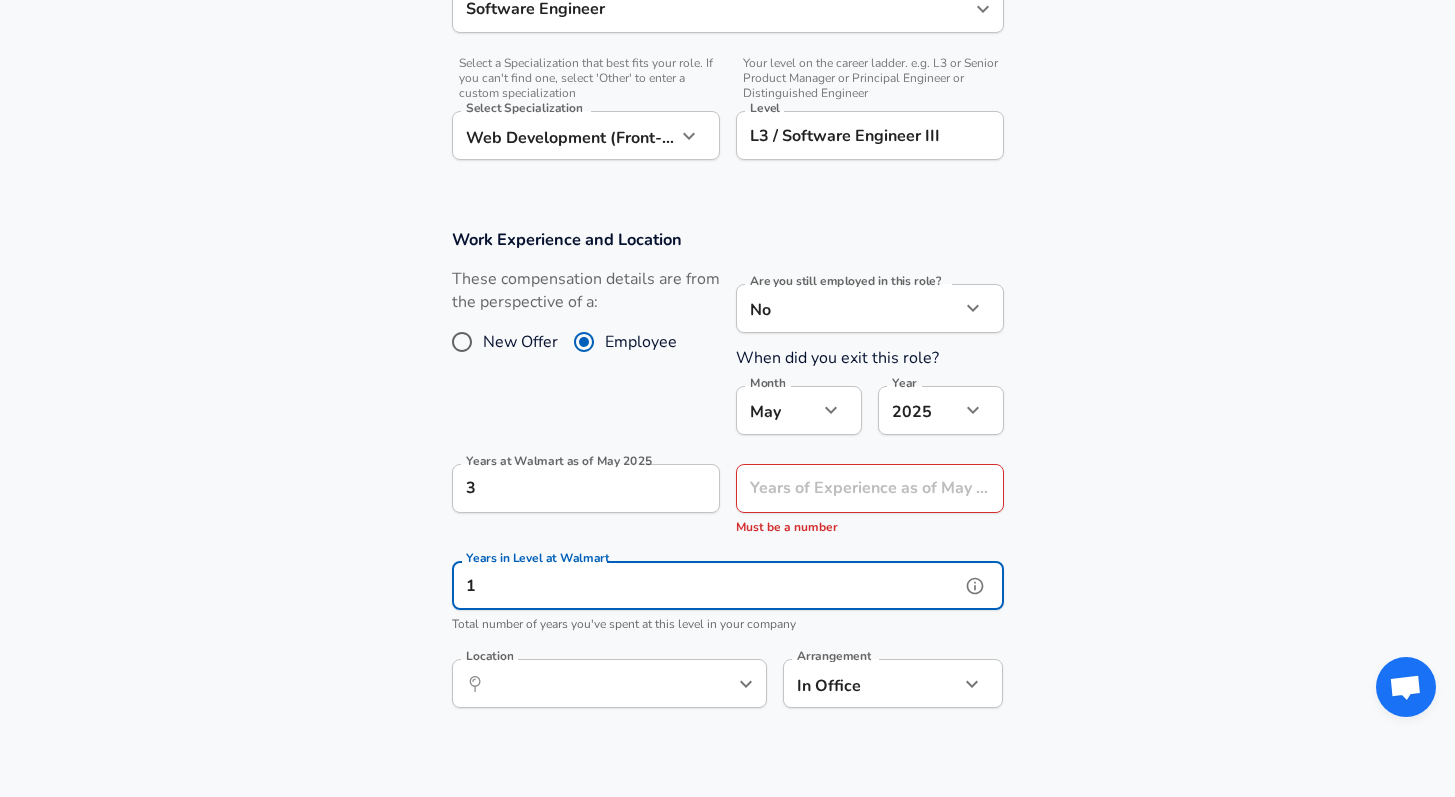 click on "1" at bounding box center (706, 585) 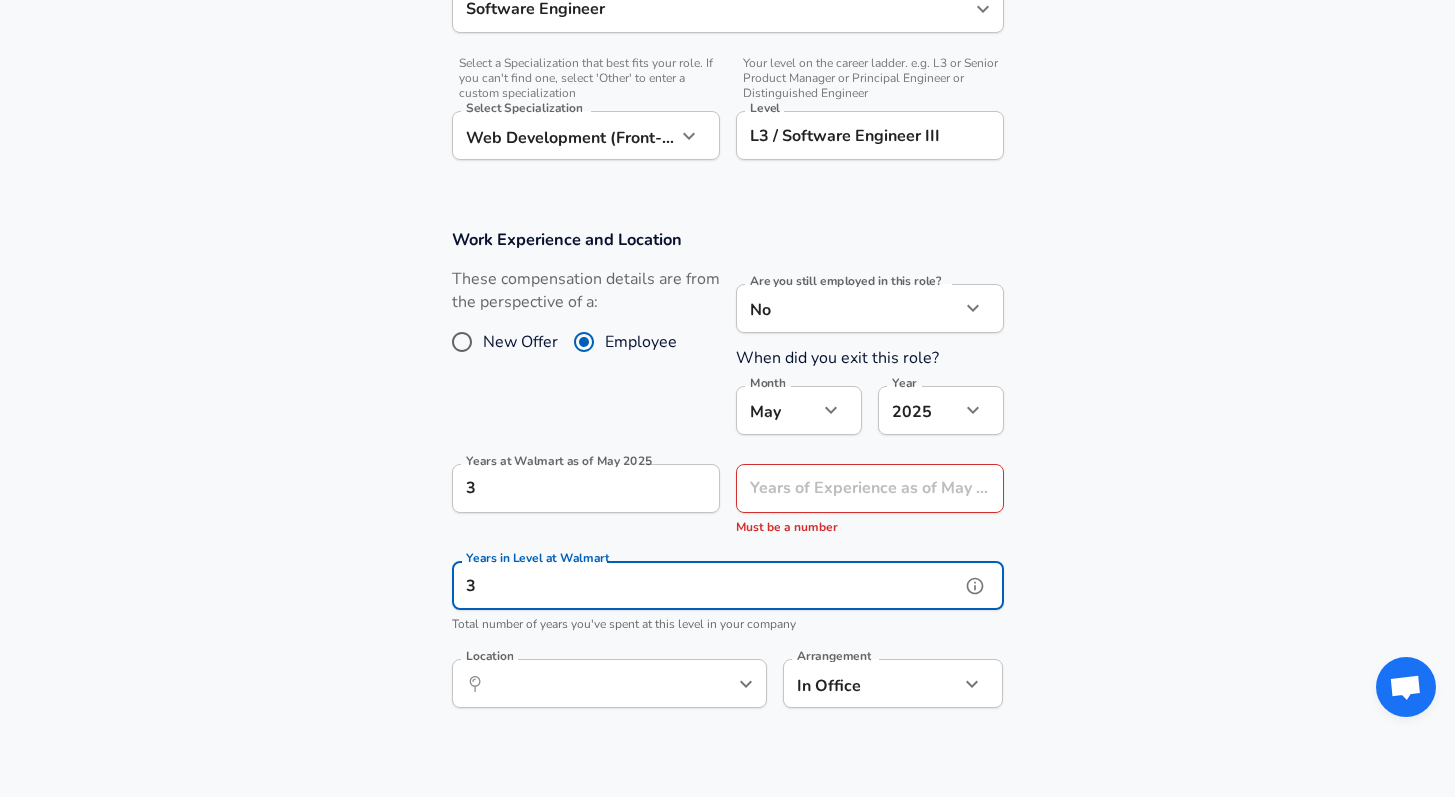 type on "3" 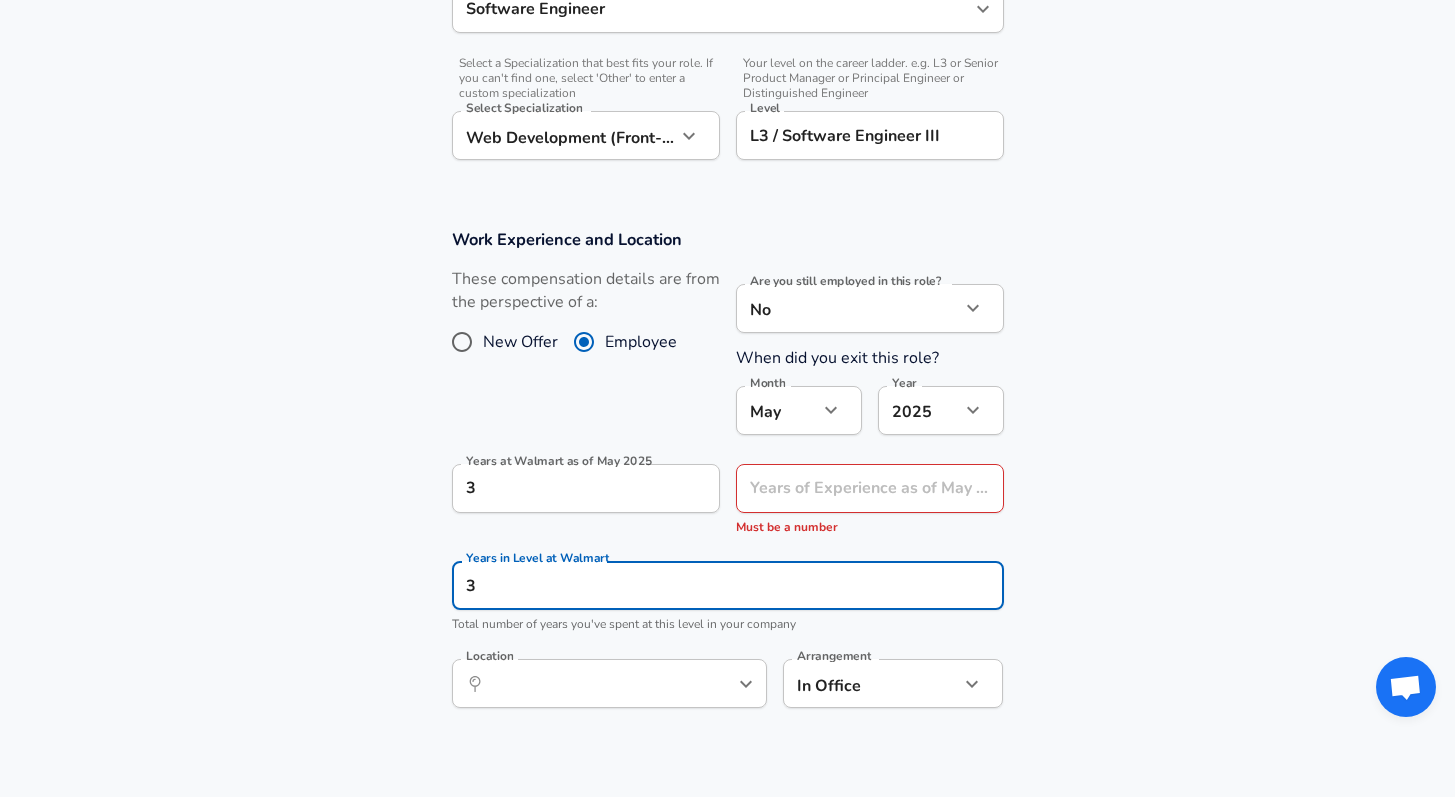 click on "Work Experience and Location These compensation details are from the perspective of a: New Offer Employee Are you still employed in this role? No no Are you still employed in this role? When did you exit this role? Month May 5 Month Year 2025 2025 Year Years at Walmart as of May 2025 3 Years at Walmart as of May 2025 Years of Experience as of May 2025 Years of Experience as of May 2025 Must be a number Years in Level at Walmart 3 Years in Level at Walmart   Total number of years you've spent at this level in your company Location ​ Location Arrangement In Office office Arrangement" at bounding box center [727, 479] 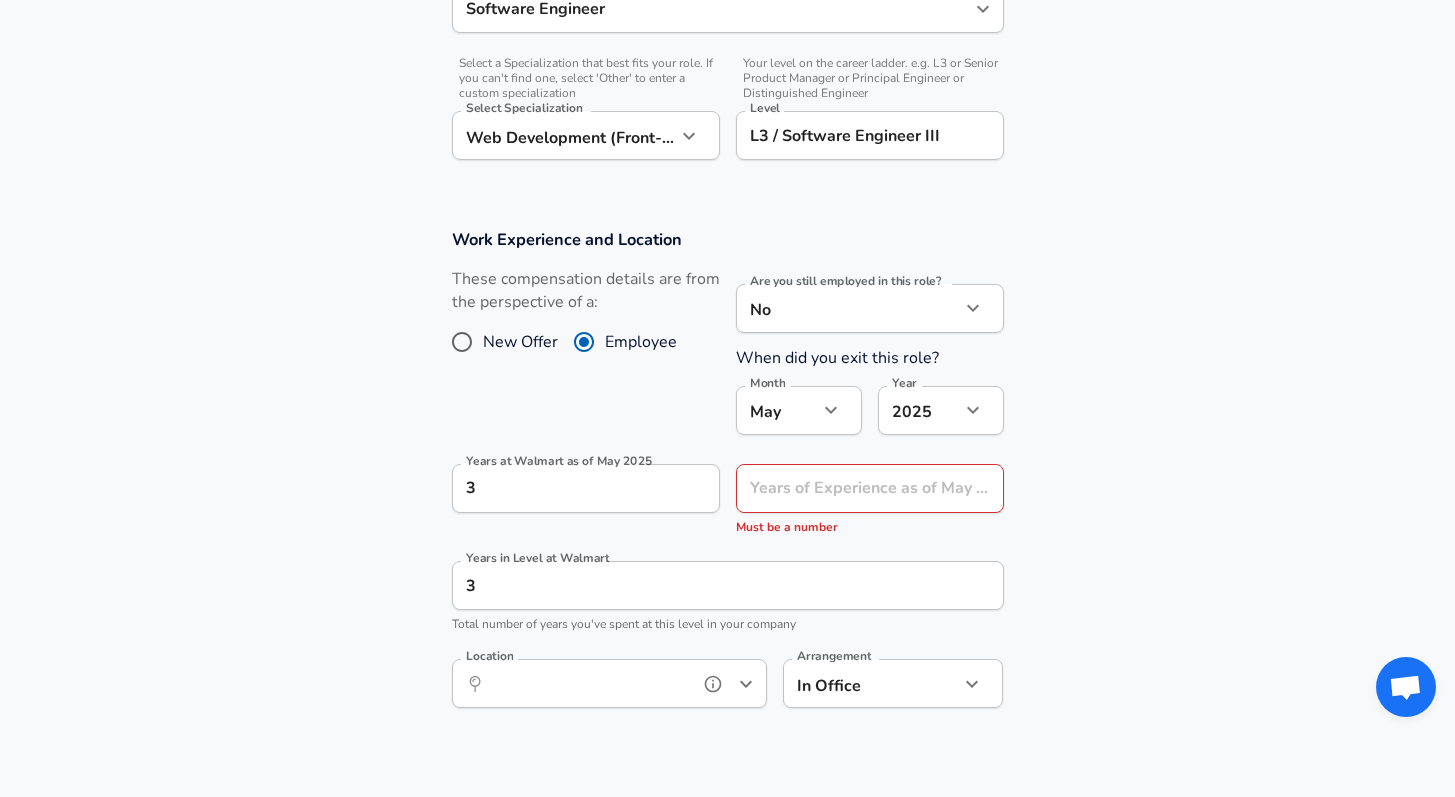 click on "Location" at bounding box center [587, 683] 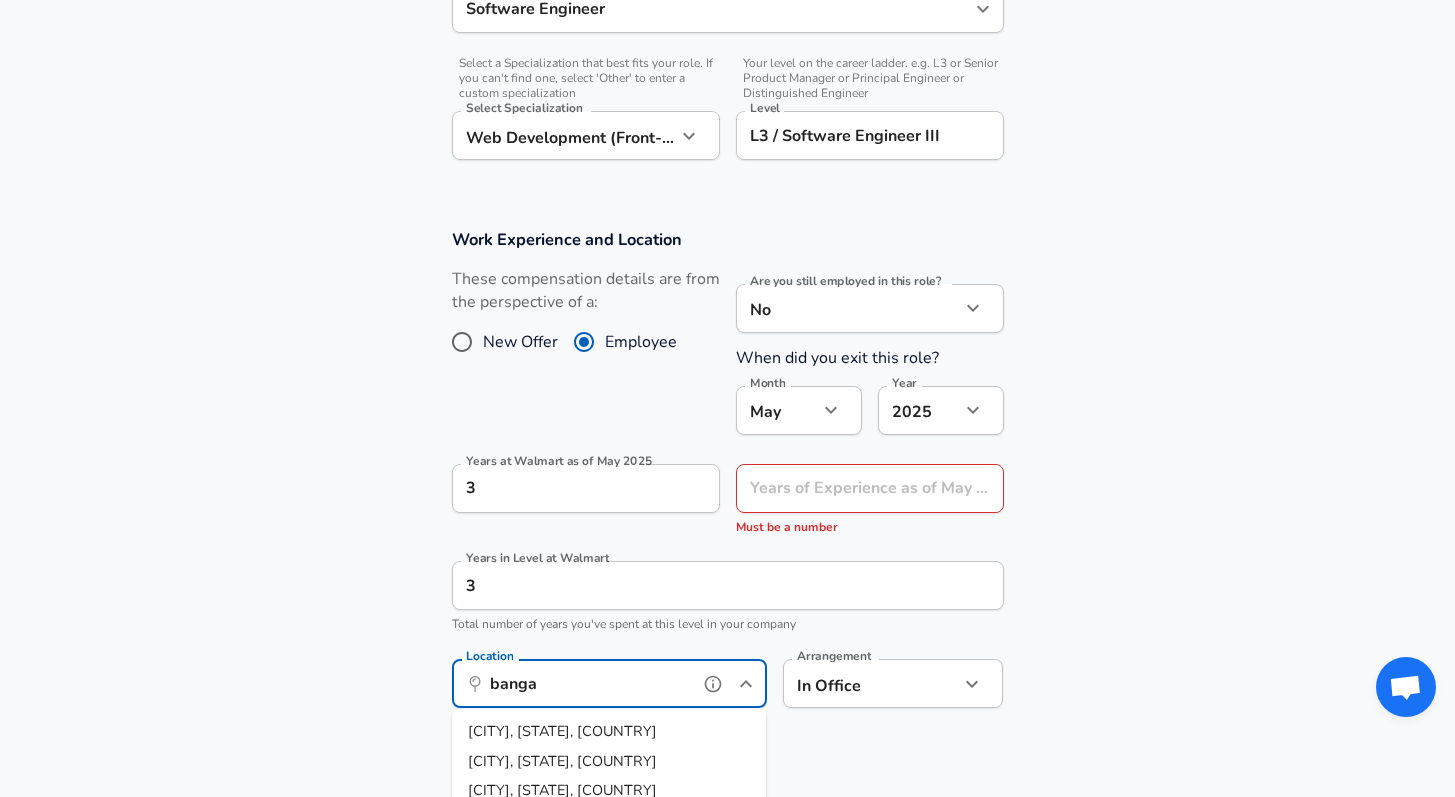 type on "bangal" 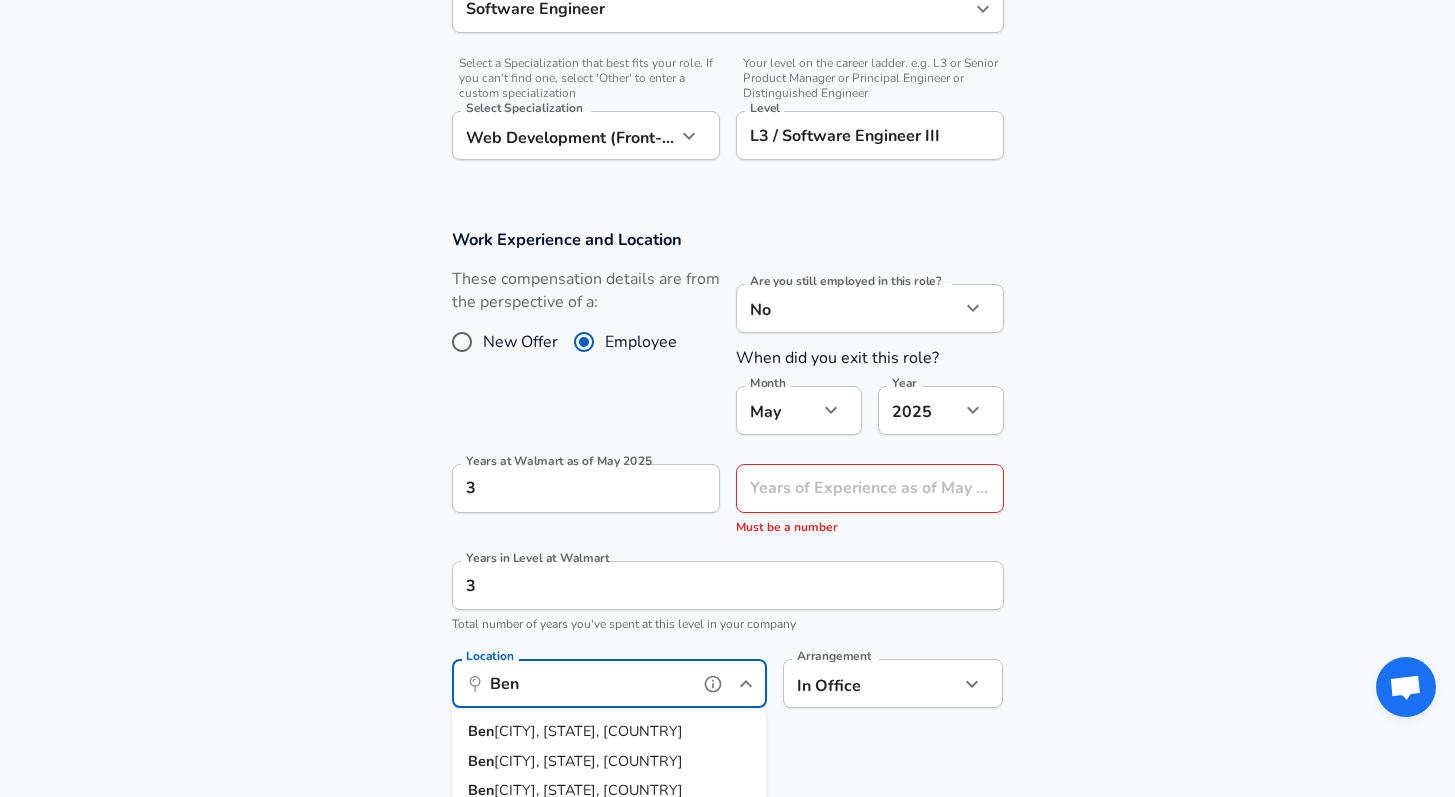 click on "[CITY], [STATE], [COUNTRY]" at bounding box center [609, 732] 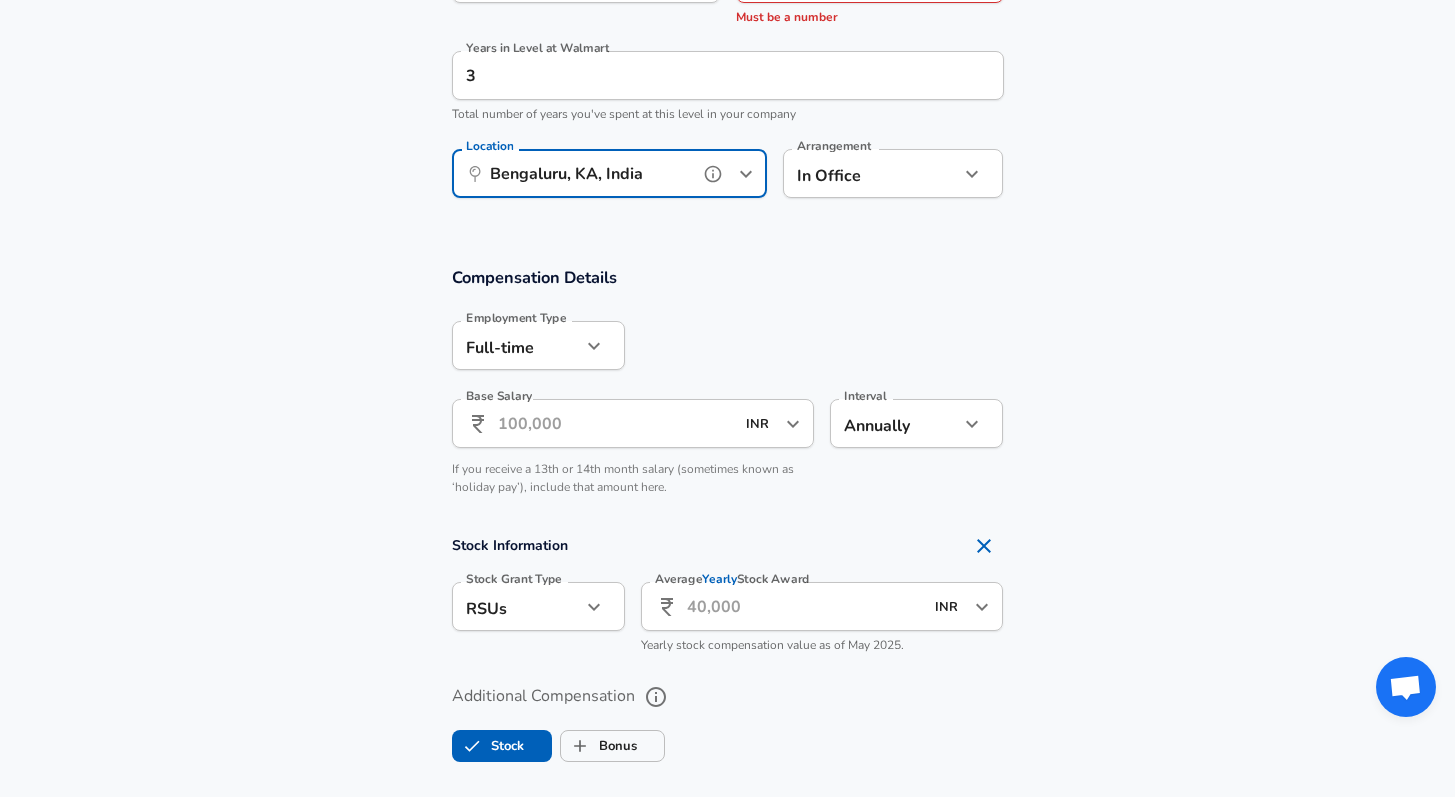 scroll, scrollTop: 1531, scrollLeft: 0, axis: vertical 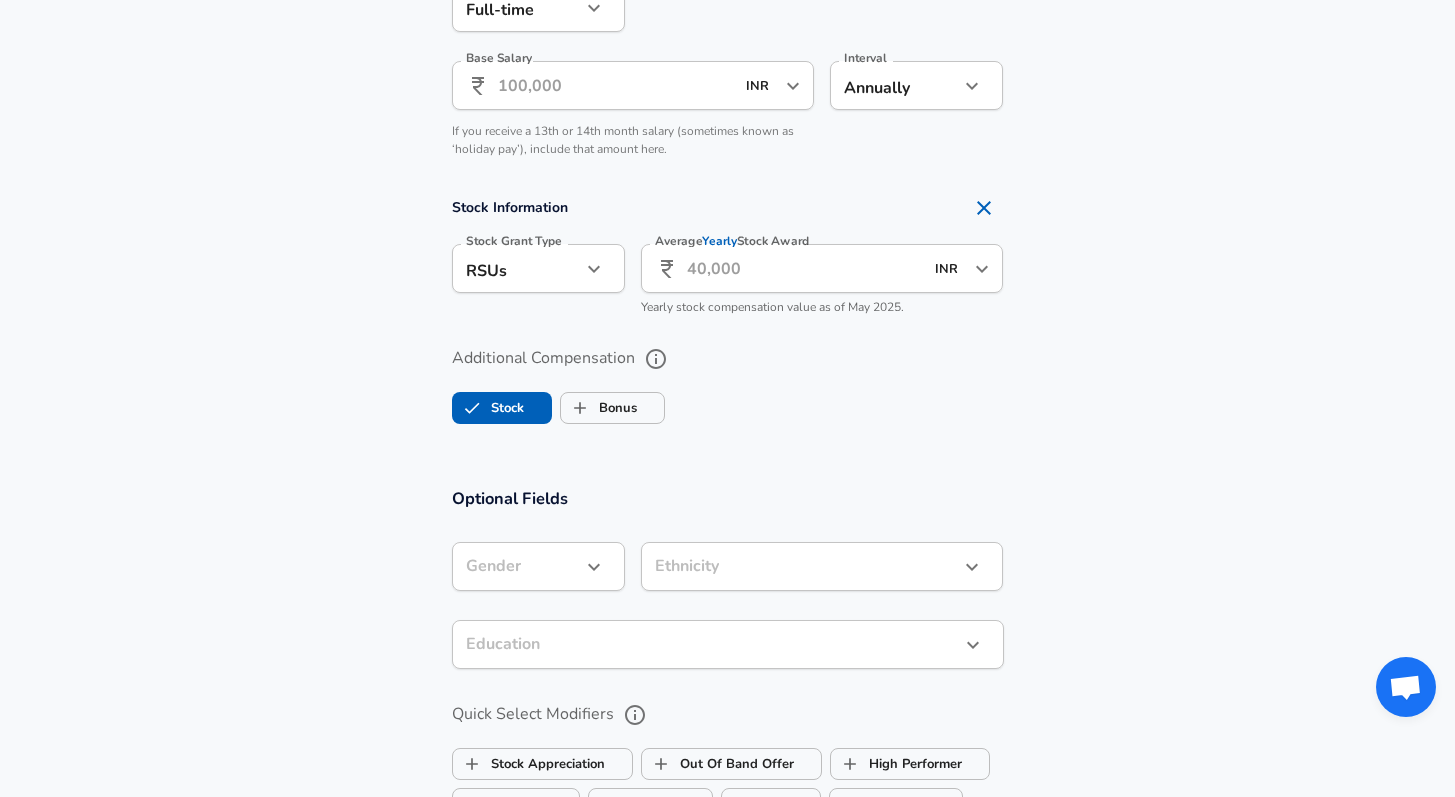 type on "Bengaluru, KA, India" 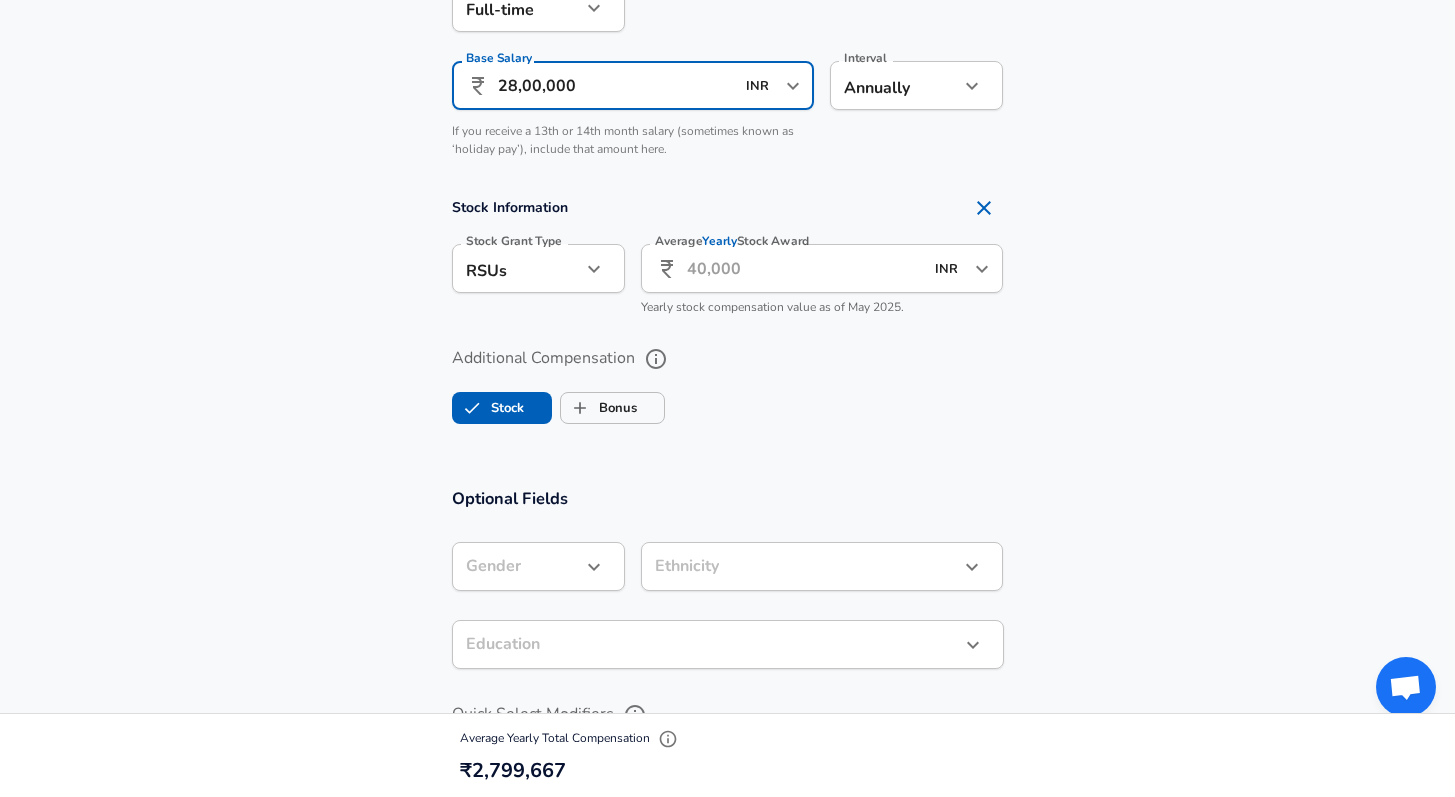 type on "28,00,000" 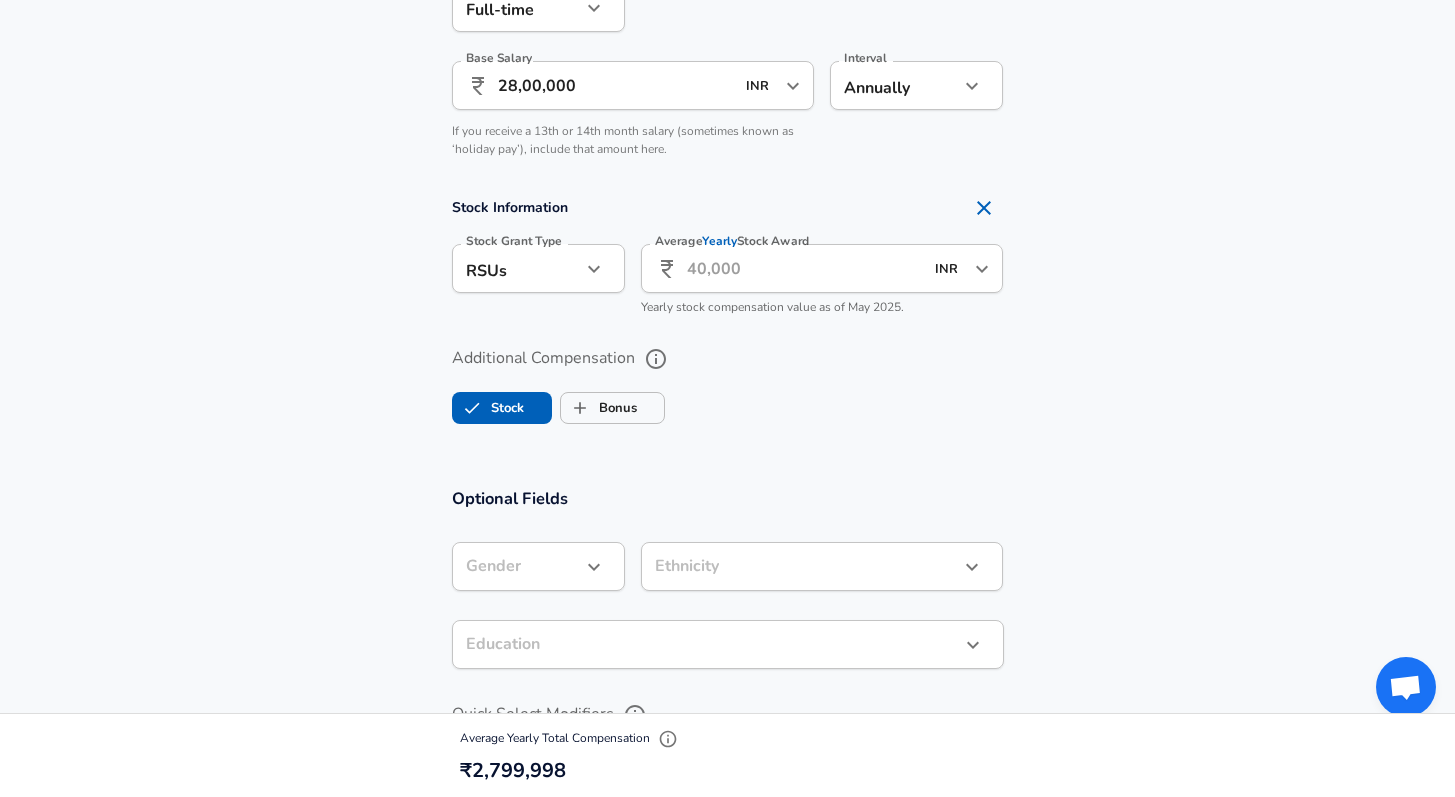 click on "Average  Yearly  Stock Award" at bounding box center [805, 268] 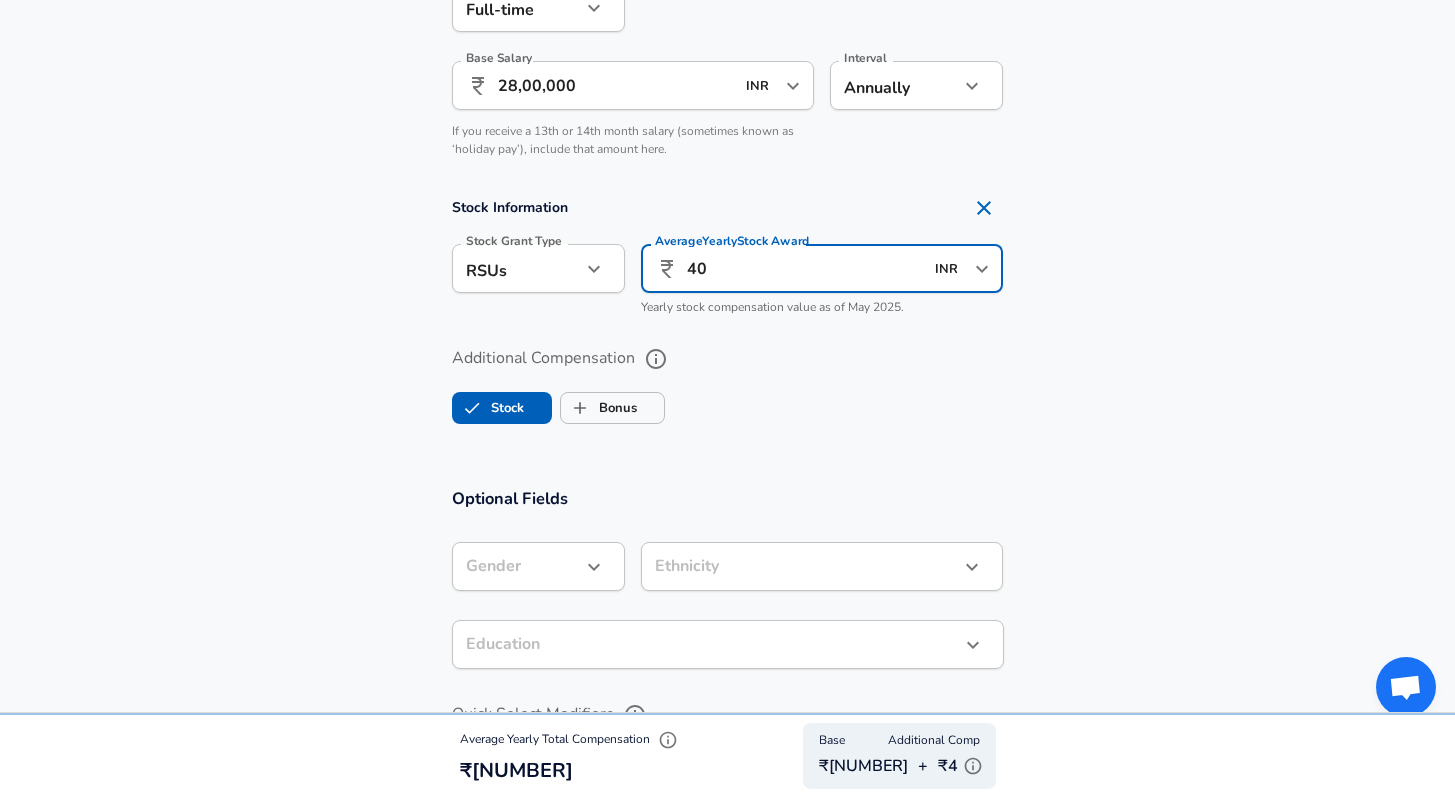 type on "4" 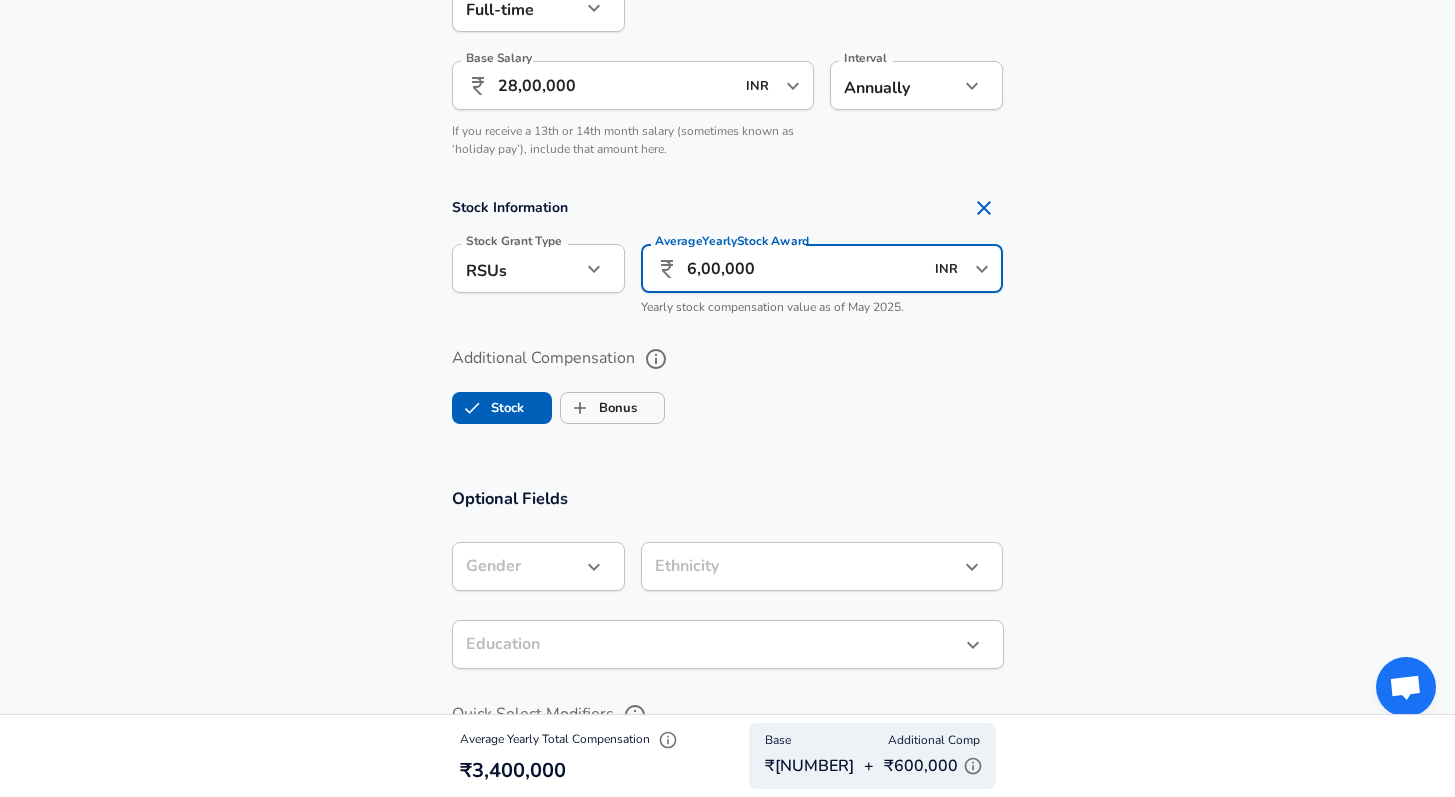 type on "6,00,000" 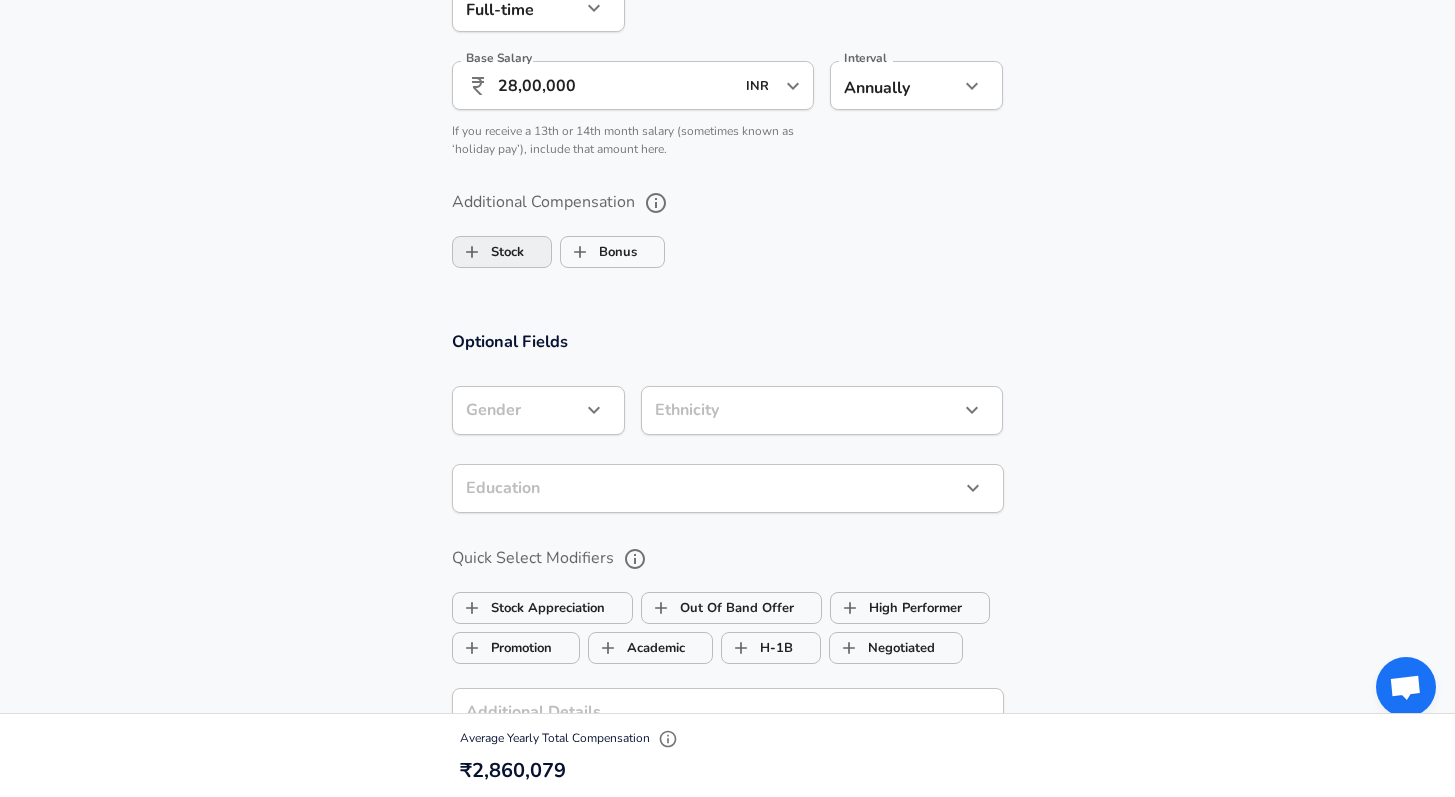 click on "Stock" at bounding box center [488, 252] 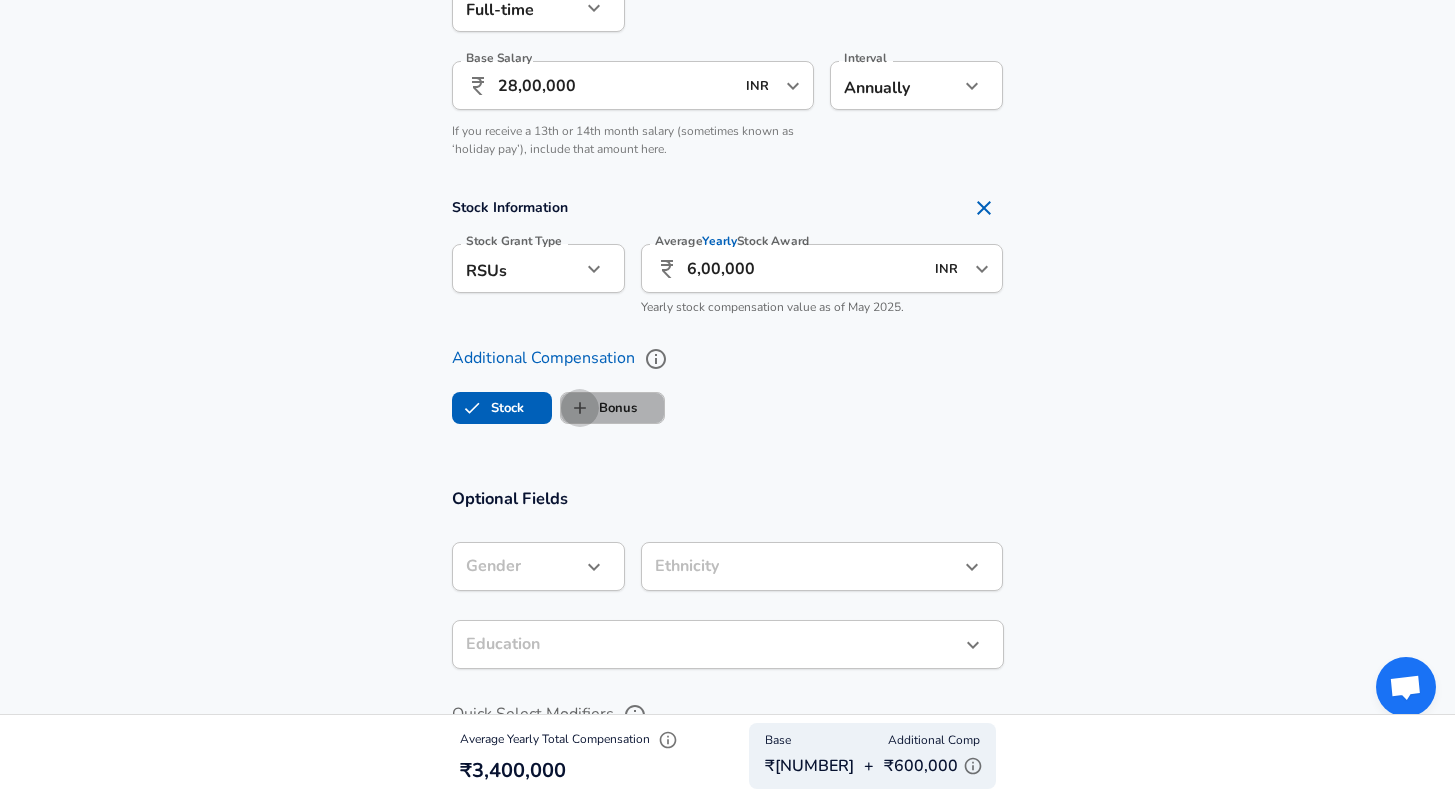 click on "Bonus" at bounding box center [580, 408] 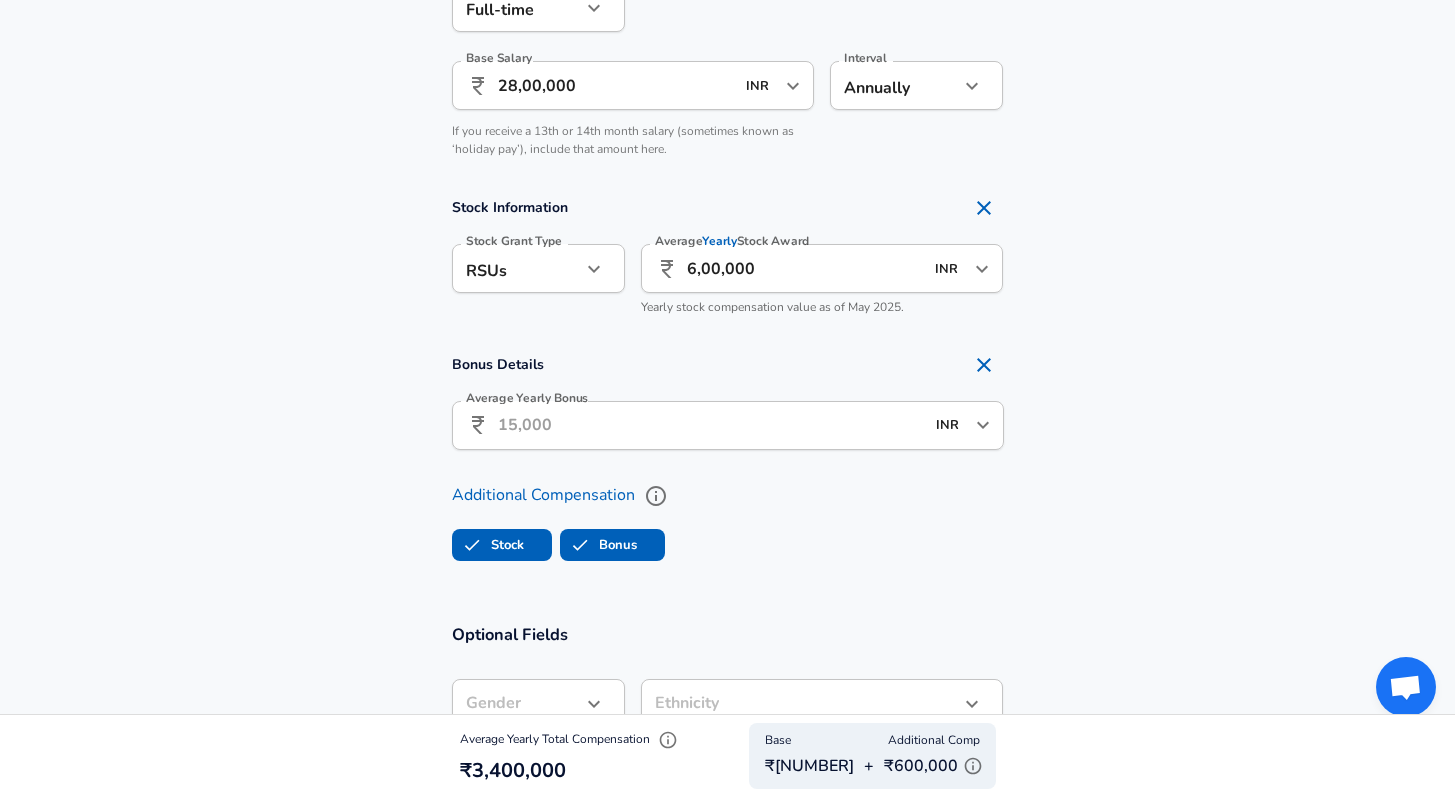 checkbox on "true" 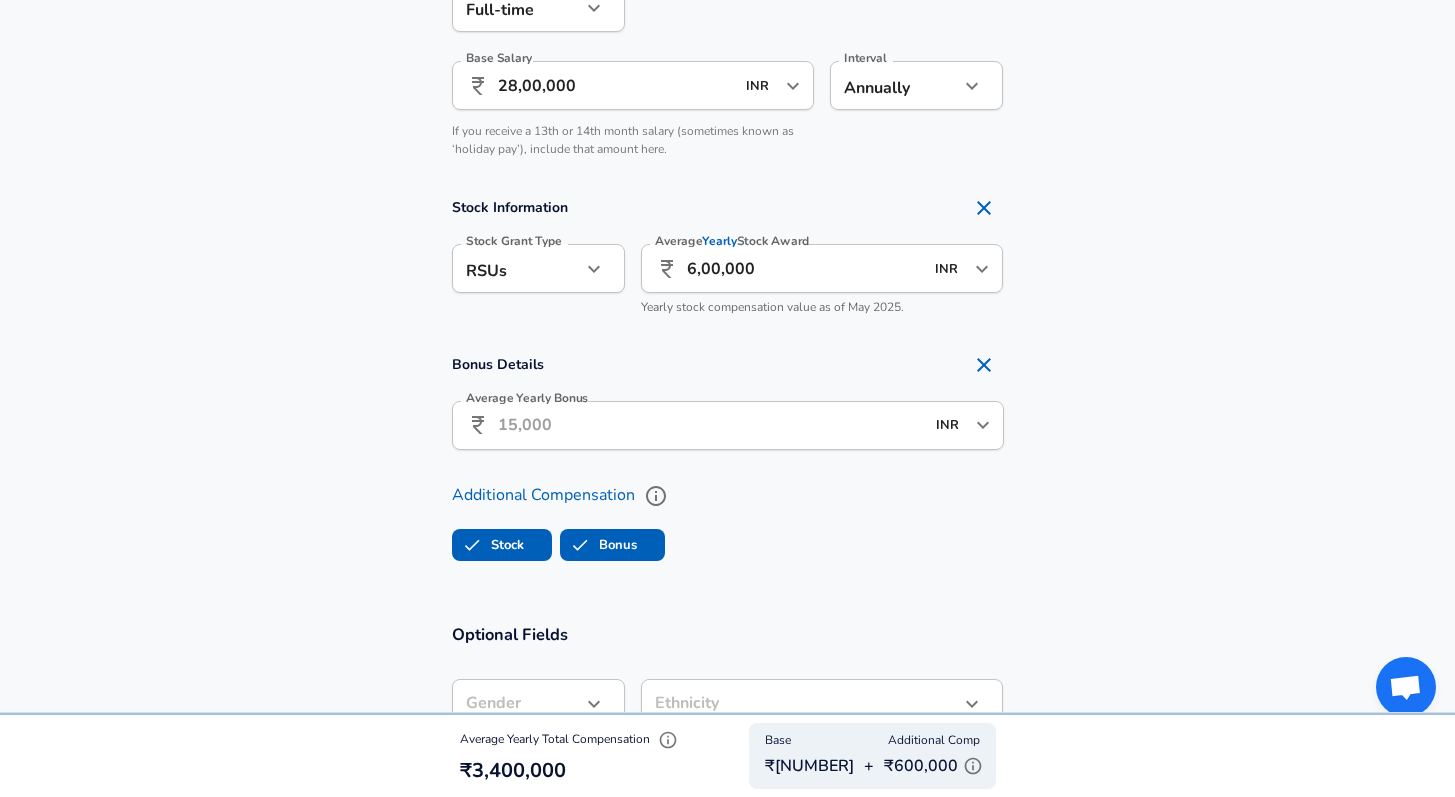 click on "Average Yearly Bonus" at bounding box center (711, 425) 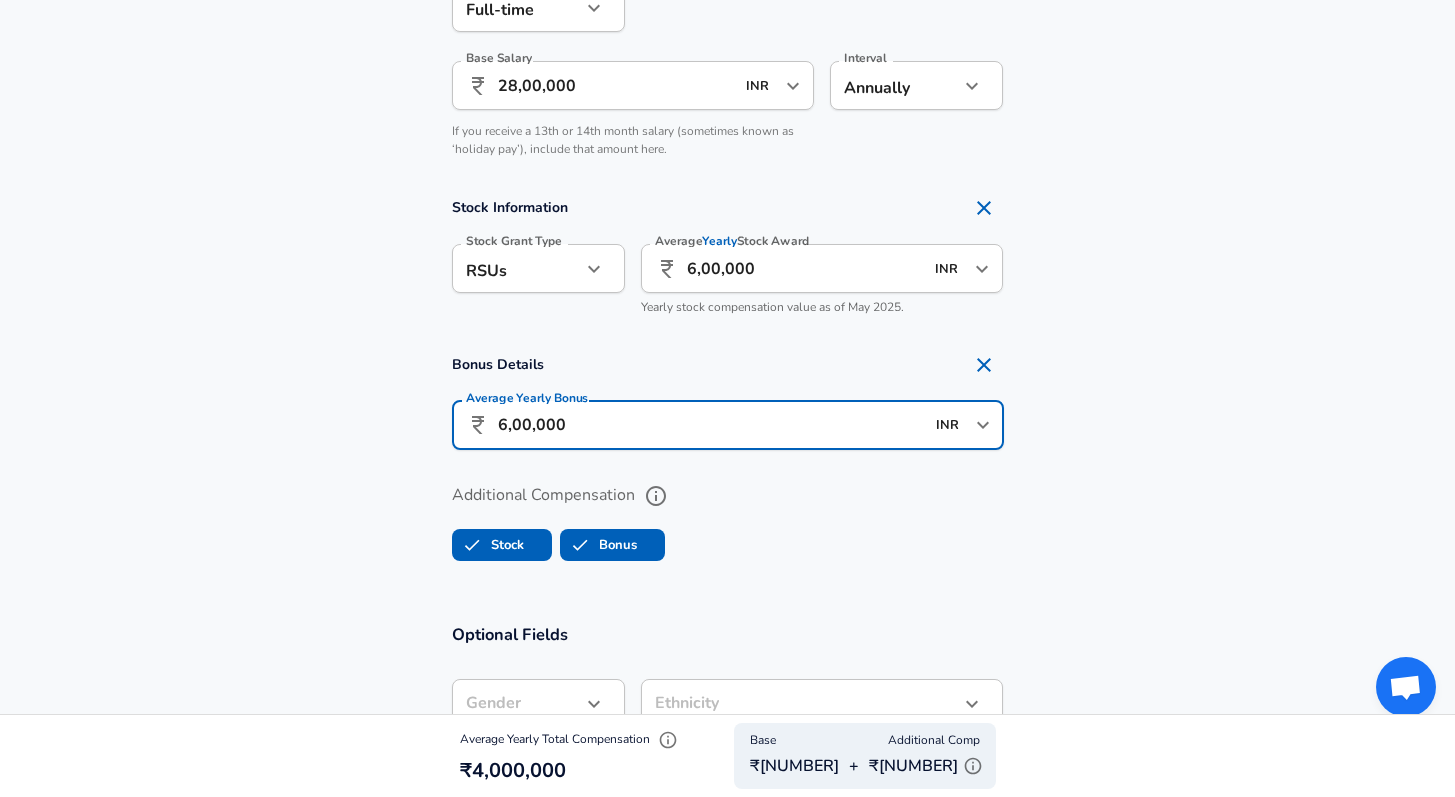 type on "6,00,000" 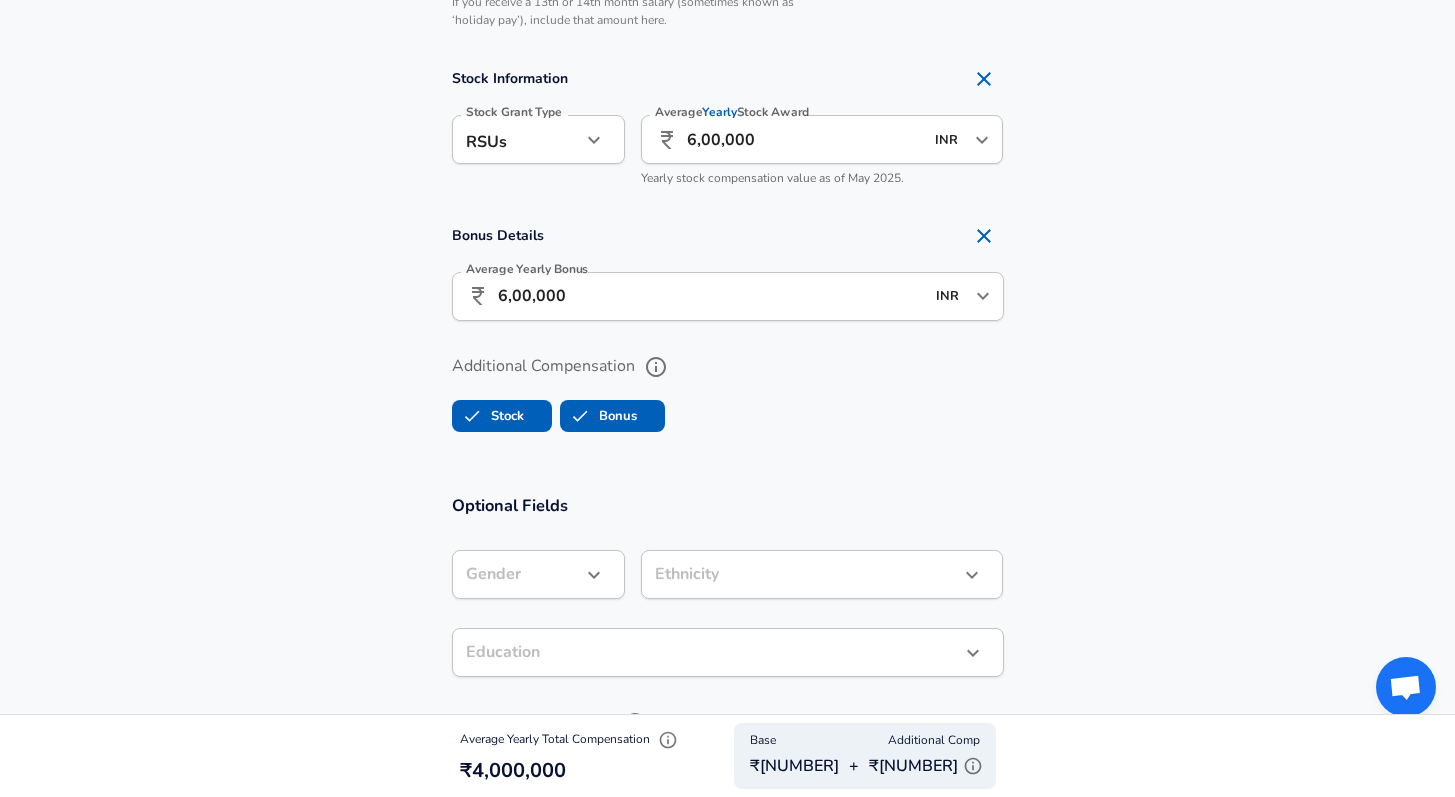 scroll, scrollTop: 1753, scrollLeft: 0, axis: vertical 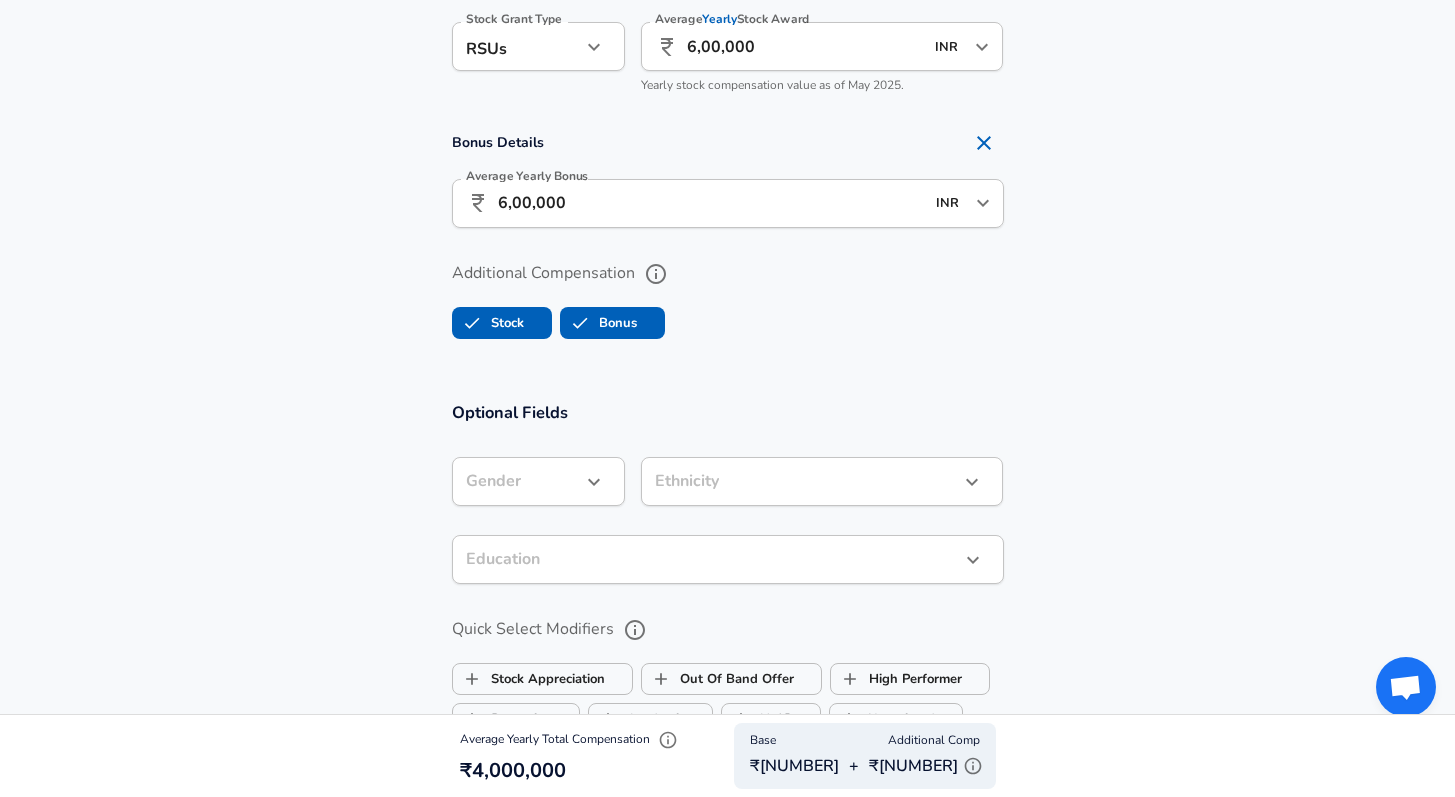click 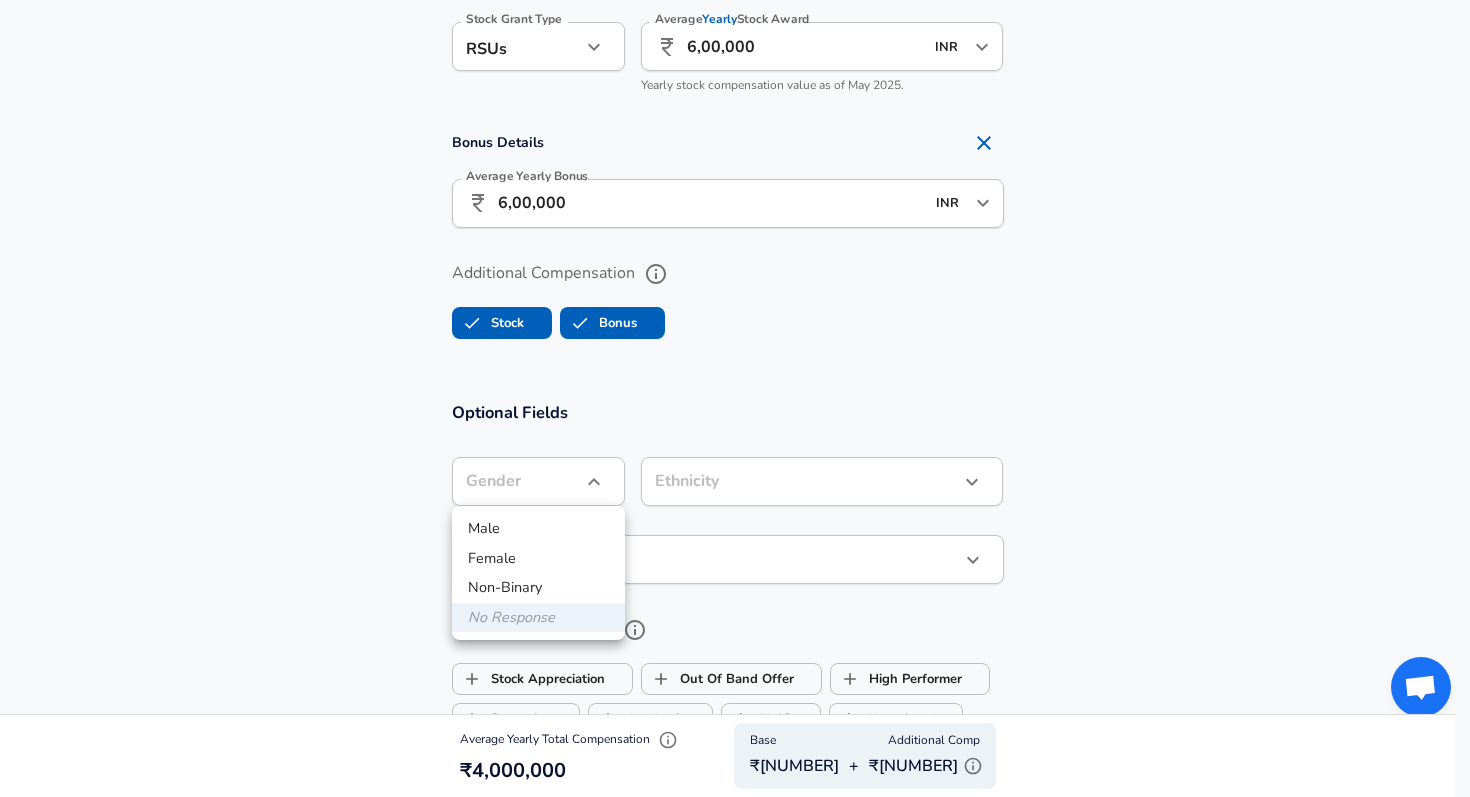 click on "Male" at bounding box center (538, 529) 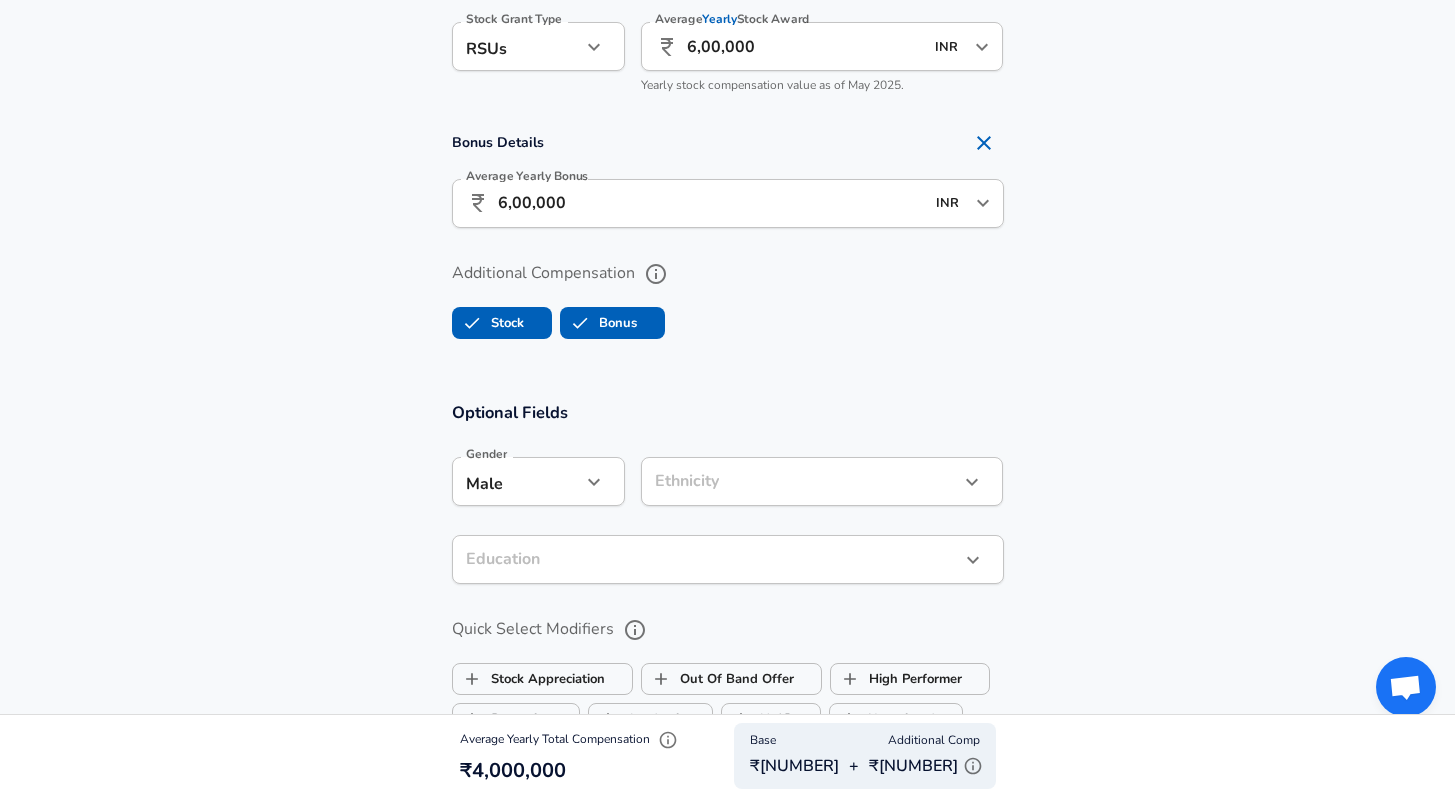 click on "Restart Add Your Salary Upload your offer letter   to verify your submission Enhance Privacy and Anonymity Yes Automatically hides specific fields until there are enough submissions to safely display the full details.   More Details Based on your submission and the data points that we have already collected, we will automatically hide and anonymize specific fields if there aren't enough data points to remain sufficiently anonymous. Company & Title Information   Enter the company you received your offer from Company Walmart Company   Select the title that closest resembles your official title. This should be similar to the title that was present on your offer letter. Title Software Engineer Title   Select a job family that best fits your role. If you can't find one, select 'Other' to enter a custom job family Job Family Software Engineer Job Family   Select a Specialization that best fits your role. If you can't find one, select 'Other' to enter a custom specialization Select Specialization   Level Level No no" at bounding box center [727, -1355] 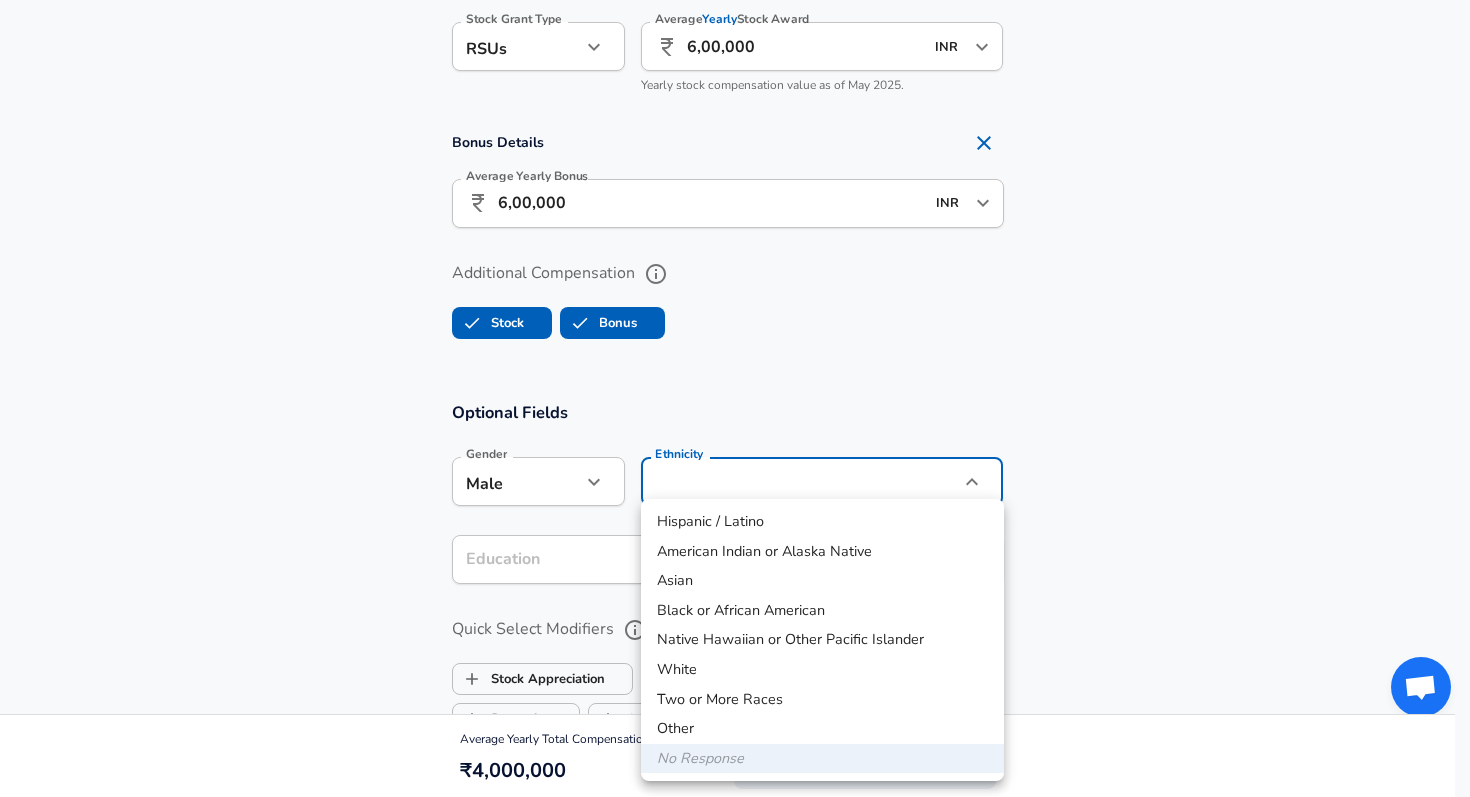 click on "American Indian or Alaska Native" at bounding box center (822, 552) 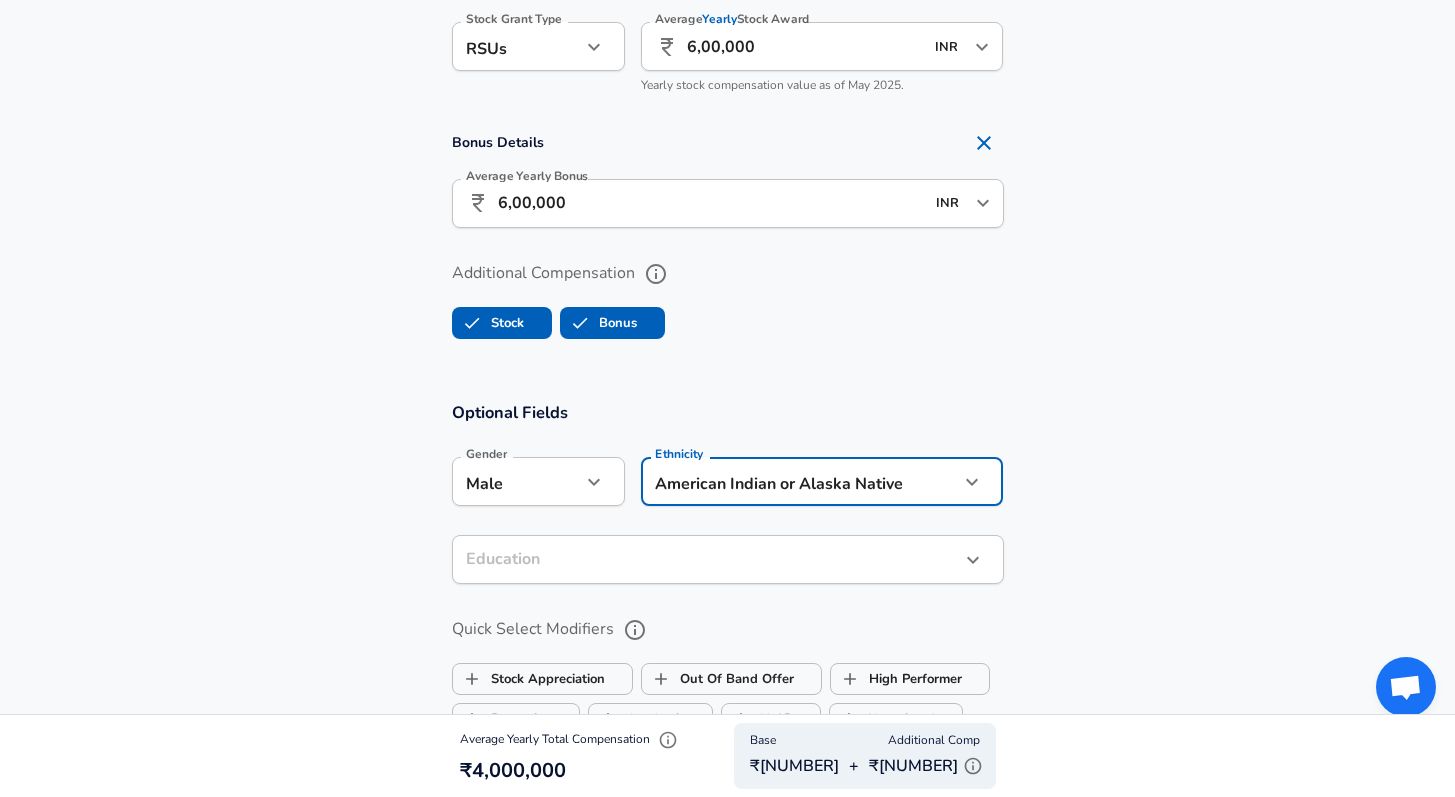 click on "Restart Add Your Salary Upload your offer letter   to verify your submission Enhance Privacy and Anonymity Yes Automatically hides specific fields until there are enough submissions to safely display the full details.   More Details Based on your submission and the data points that we have already collected, we will automatically hide and anonymize specific fields if there aren't enough data points to remain sufficiently anonymous. Company & Title Information   Enter the company you received your offer from Company Walmart Company   Select the title that closest resembles your official title. This should be similar to the title that was present on your offer letter. Title Software Engineer Title   Select a job family that best fits your role. If you can't find one, select 'Other' to enter a custom job family Job Family Software Engineer Job Family   Select a Specialization that best fits your role. If you can't find one, select 'Other' to enter a custom specialization Select Specialization   Level Level No no" at bounding box center [727, -1355] 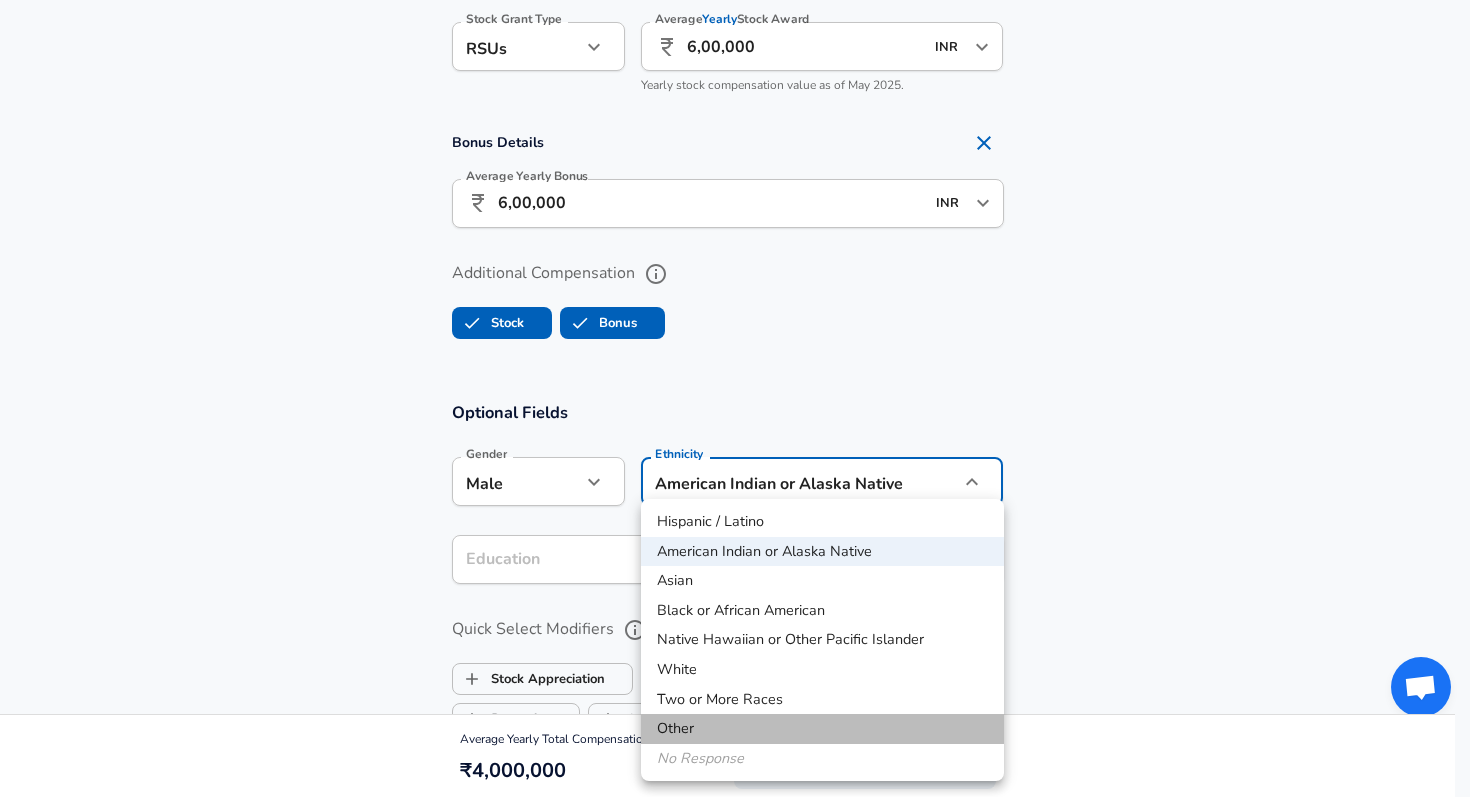 click on "Other" at bounding box center [822, 729] 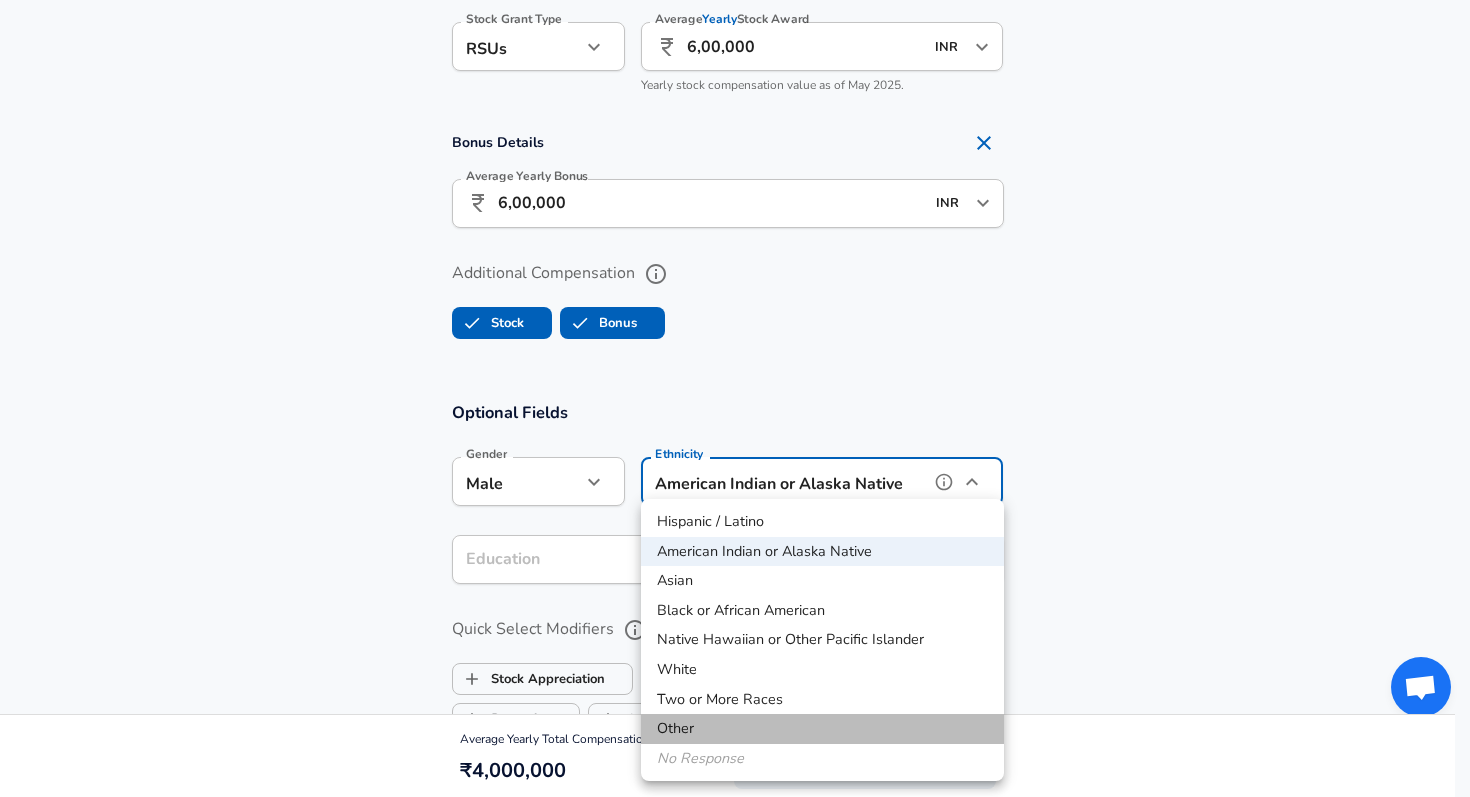 type on "Two or More Races" 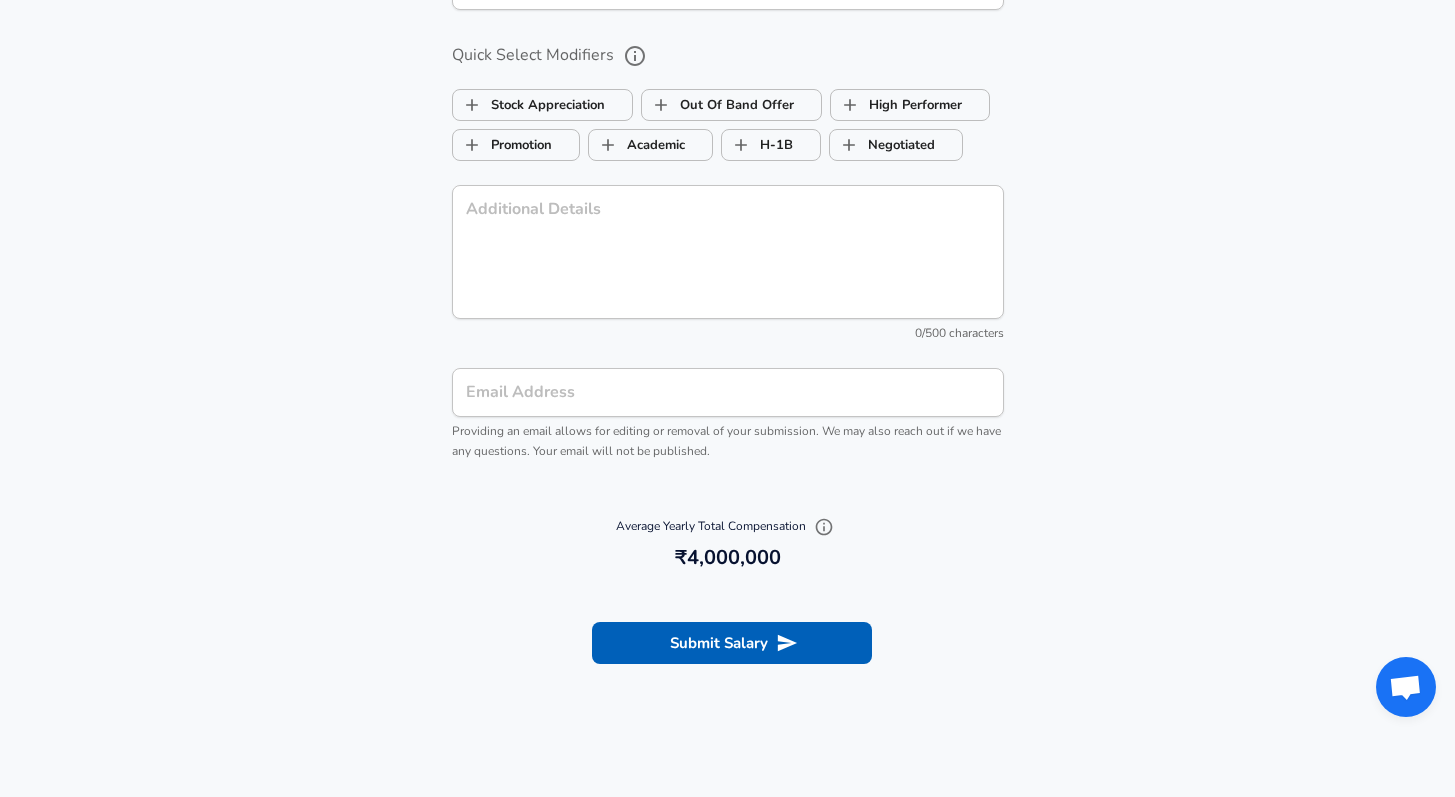 scroll, scrollTop: 2332, scrollLeft: 0, axis: vertical 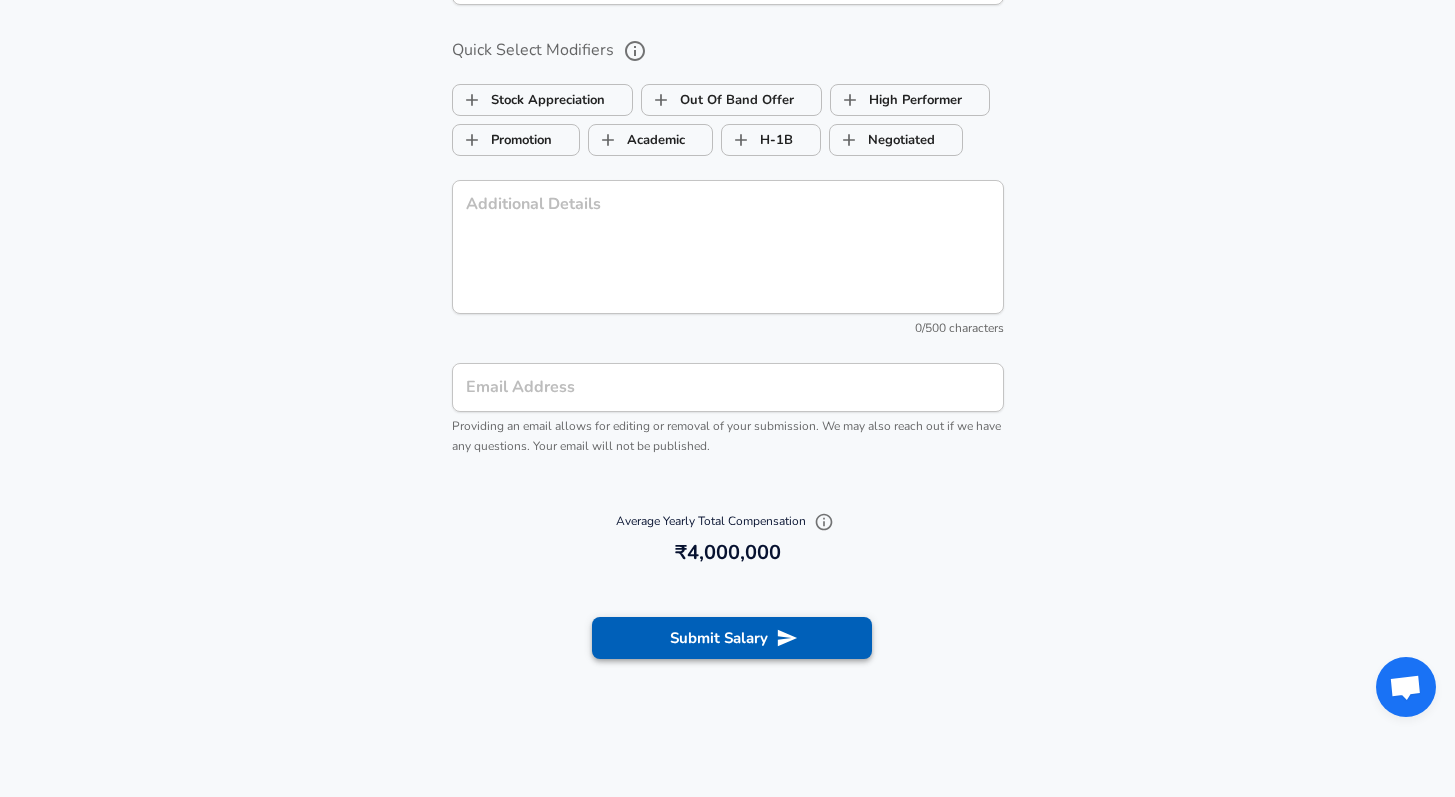 click on "Submit Salary" at bounding box center [732, 638] 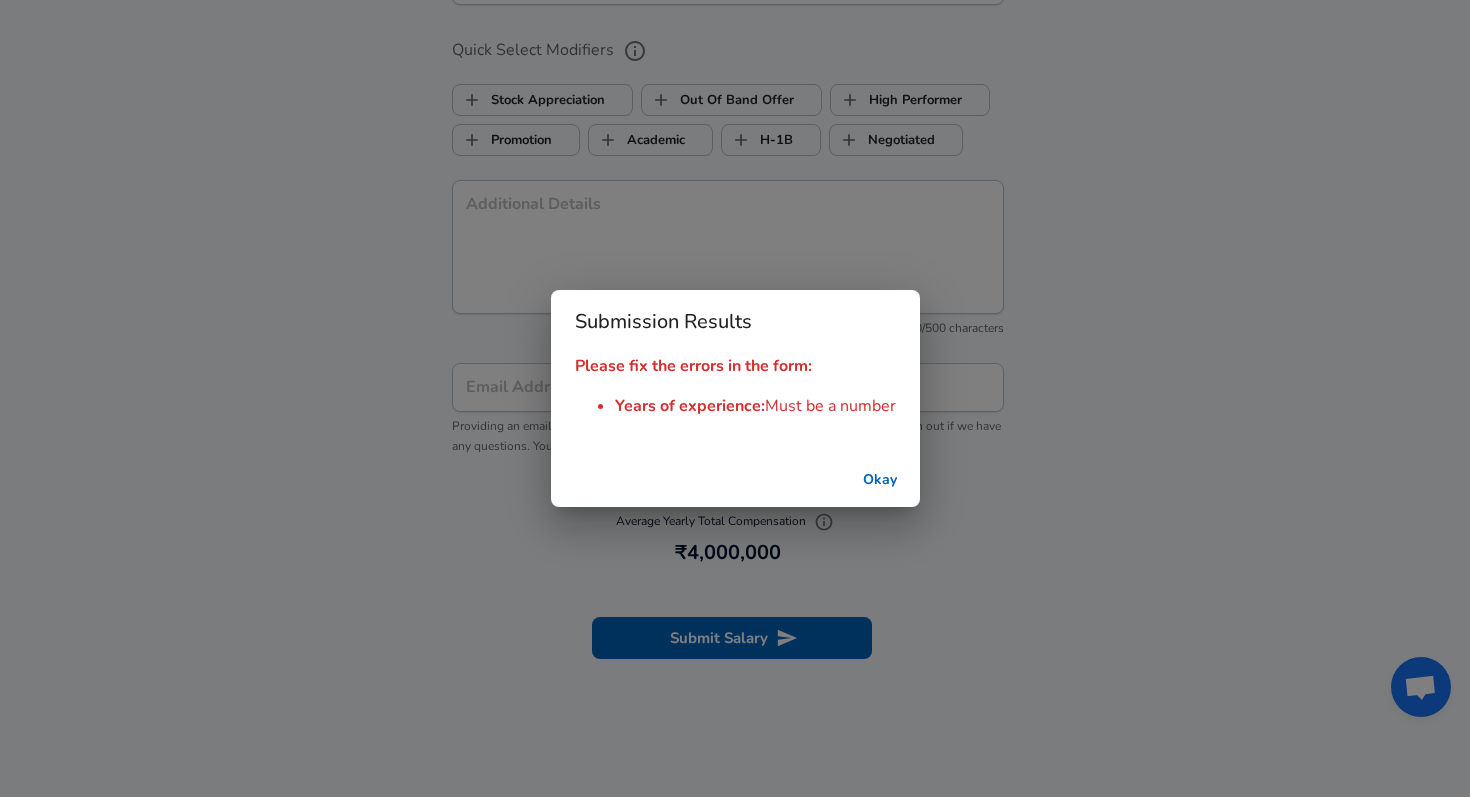click on "Okay" at bounding box center (880, 480) 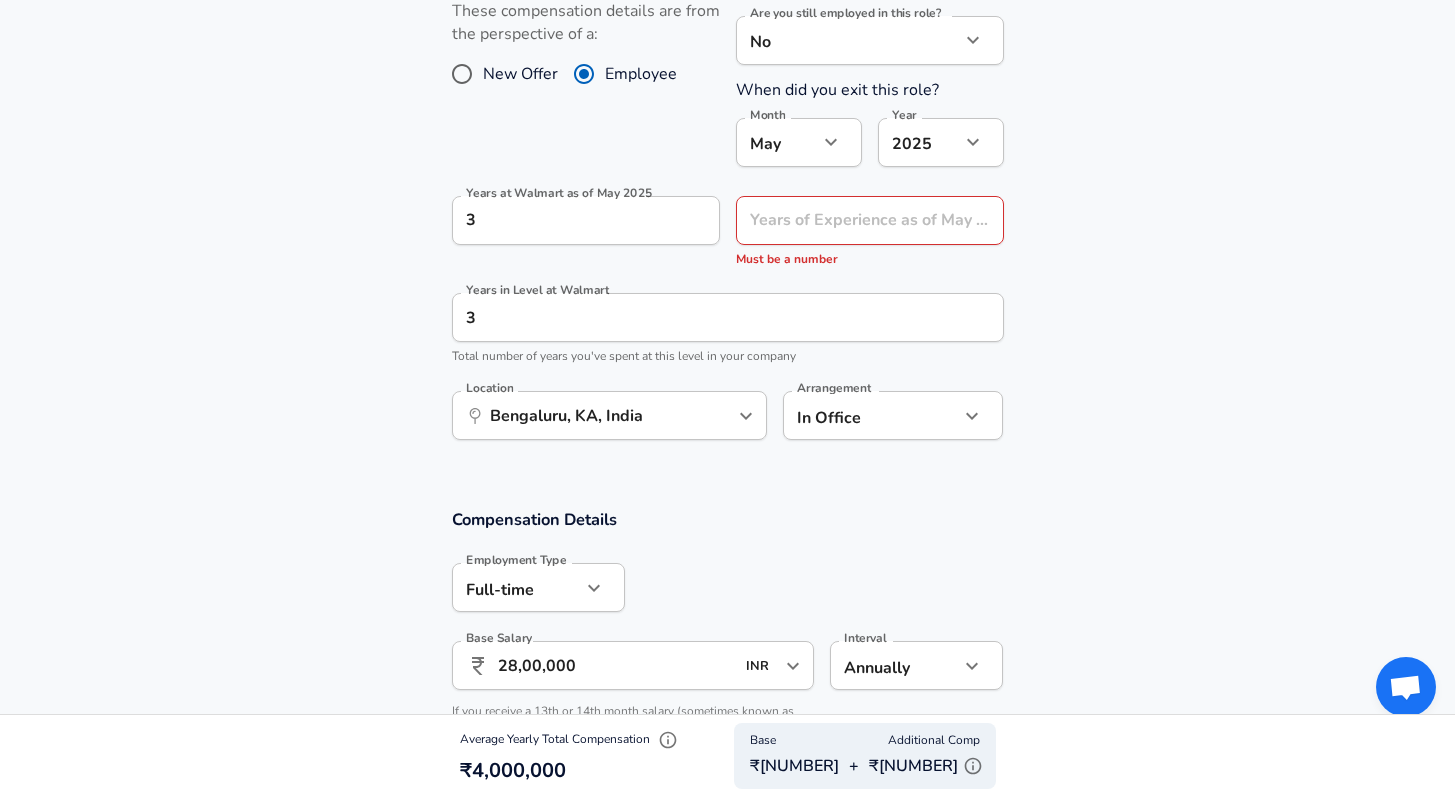 scroll, scrollTop: 927, scrollLeft: 0, axis: vertical 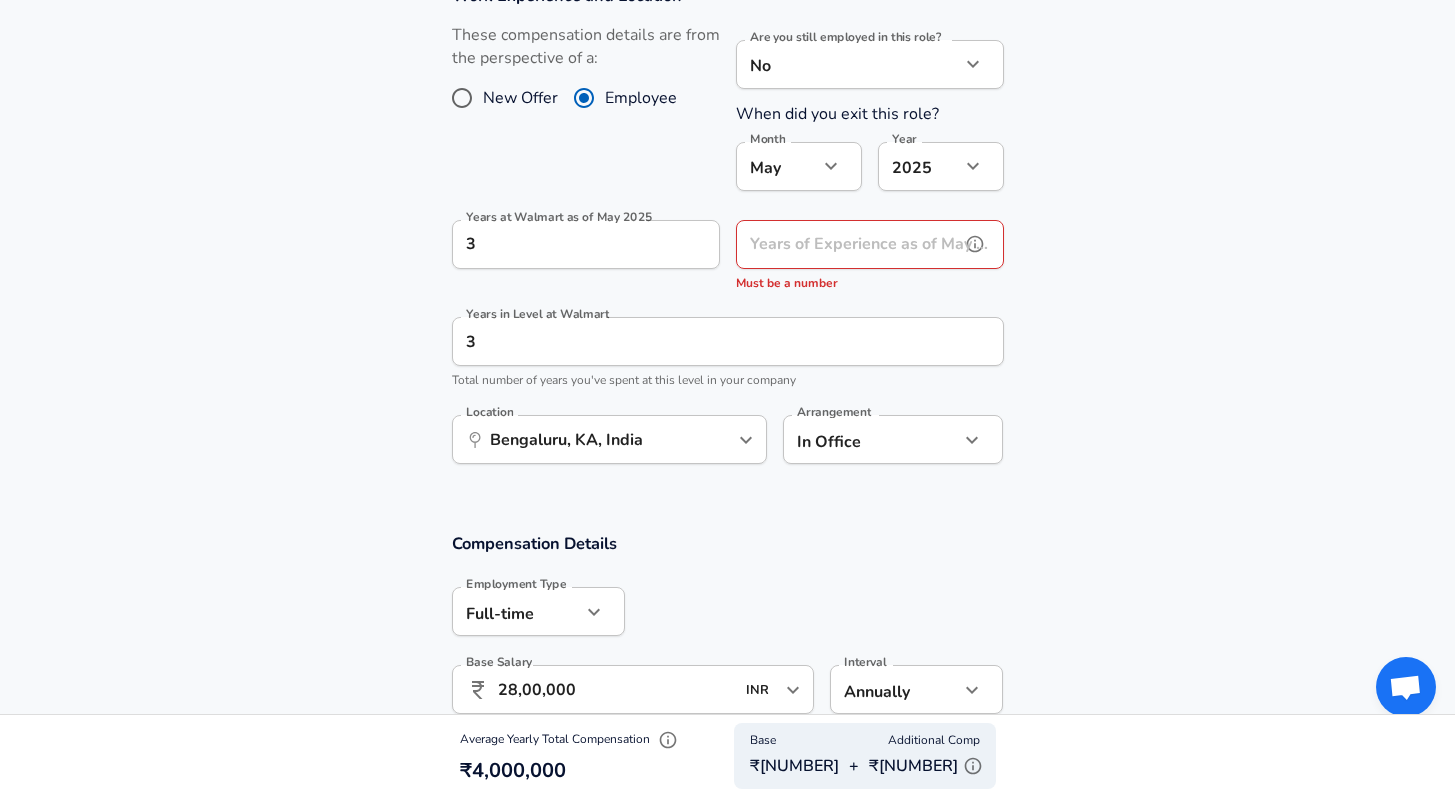 click on "Years of Experience as of May 2025" at bounding box center [848, 244] 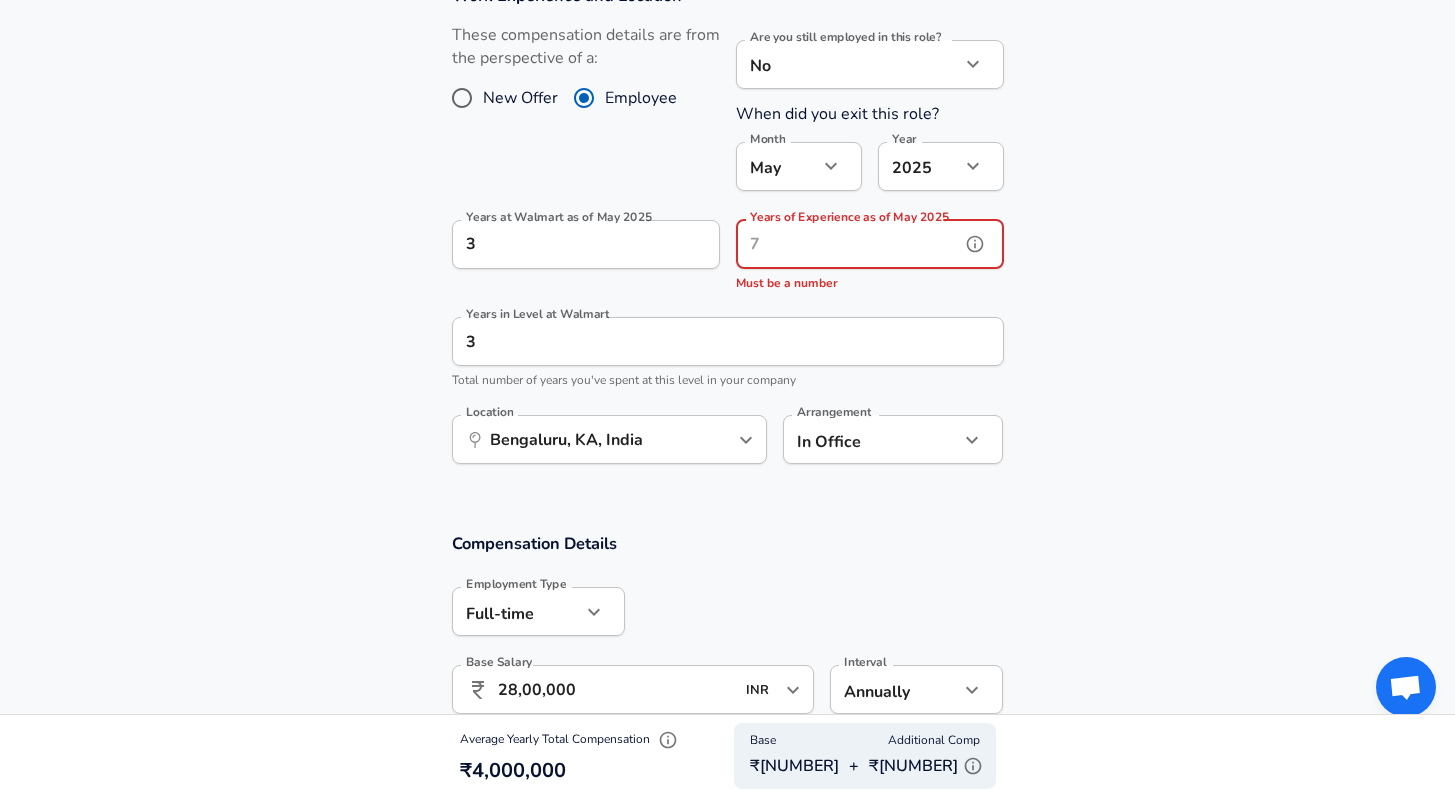 type on "0" 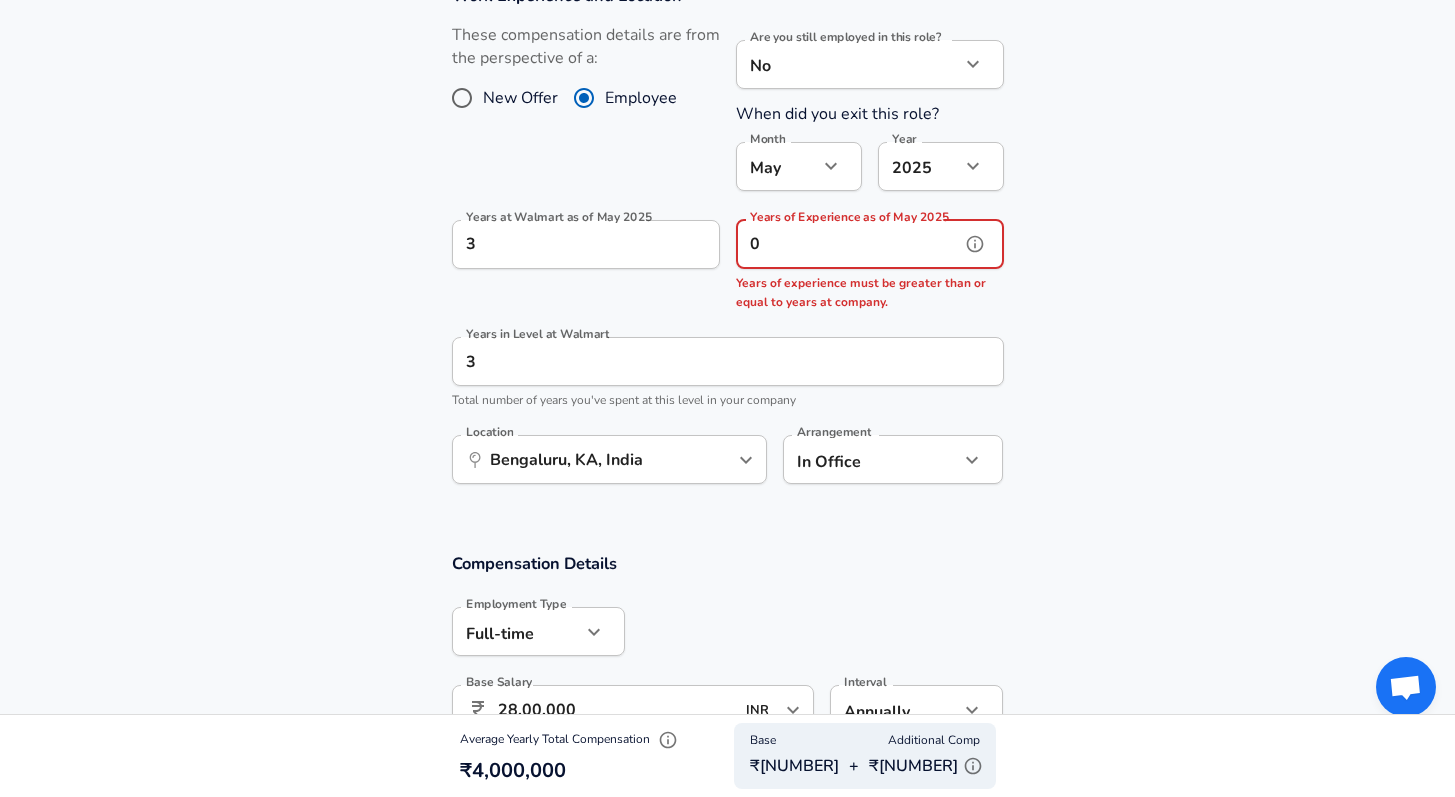 click on "0" at bounding box center [848, 244] 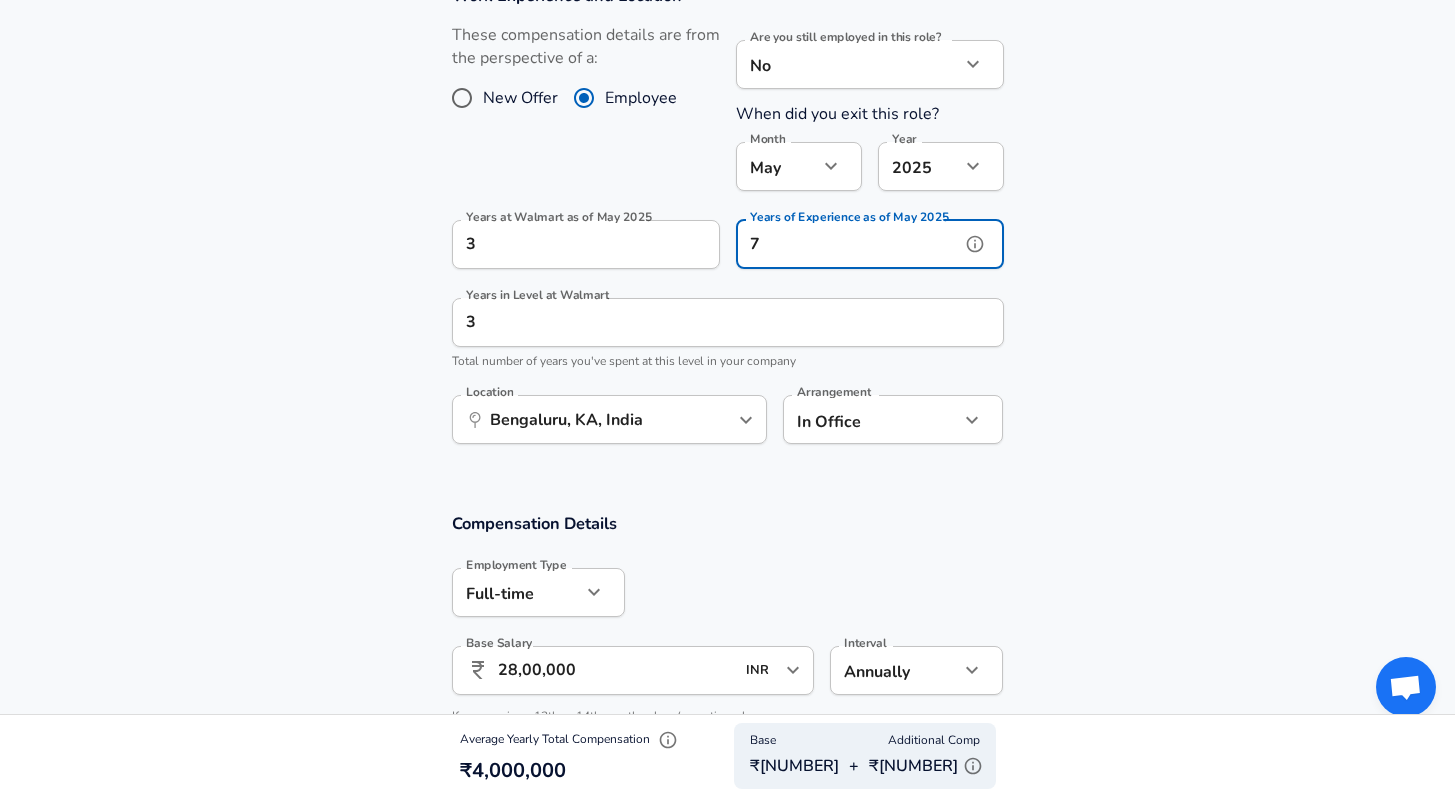 type on "7" 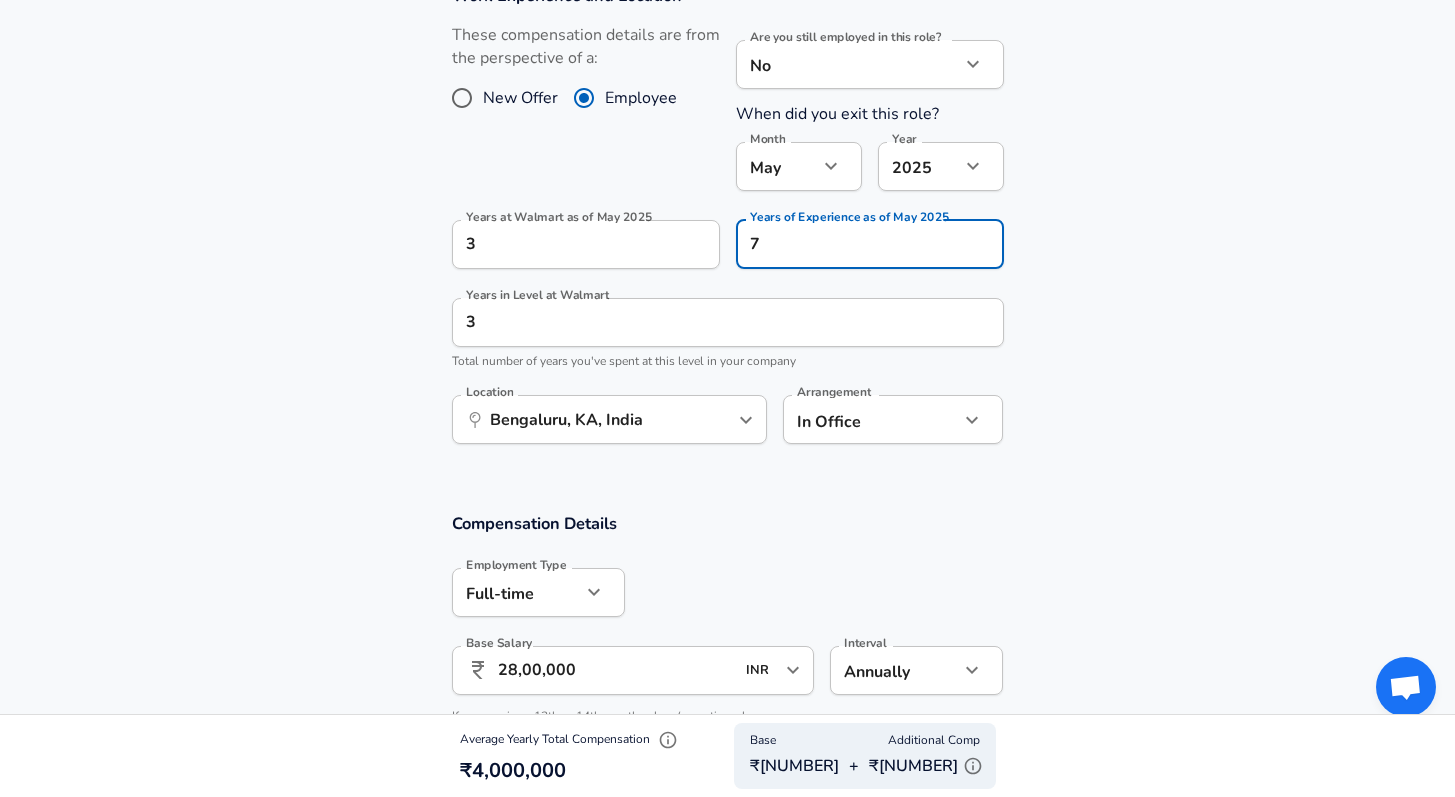 click on "Work Experience and Location These compensation details are from the perspective of a: New Offer Employee Are you still employed in this role? No no Are you still employed in this role? When did you exit this role? Month May 5 Month Year 2025 2025 Year Years at Walmart as of May 2025 3 Years at Walmart as of May 2025 Years of Experience as of May 2025 7 Years of Experience as of May 2025 Years in Level at Walmart 3 Years in Level at Walmart   Total number of years you've spent at this level in your company Location ​ Bengaluru, KA, India Location Arrangement In Office office Arrangement" at bounding box center [727, 225] 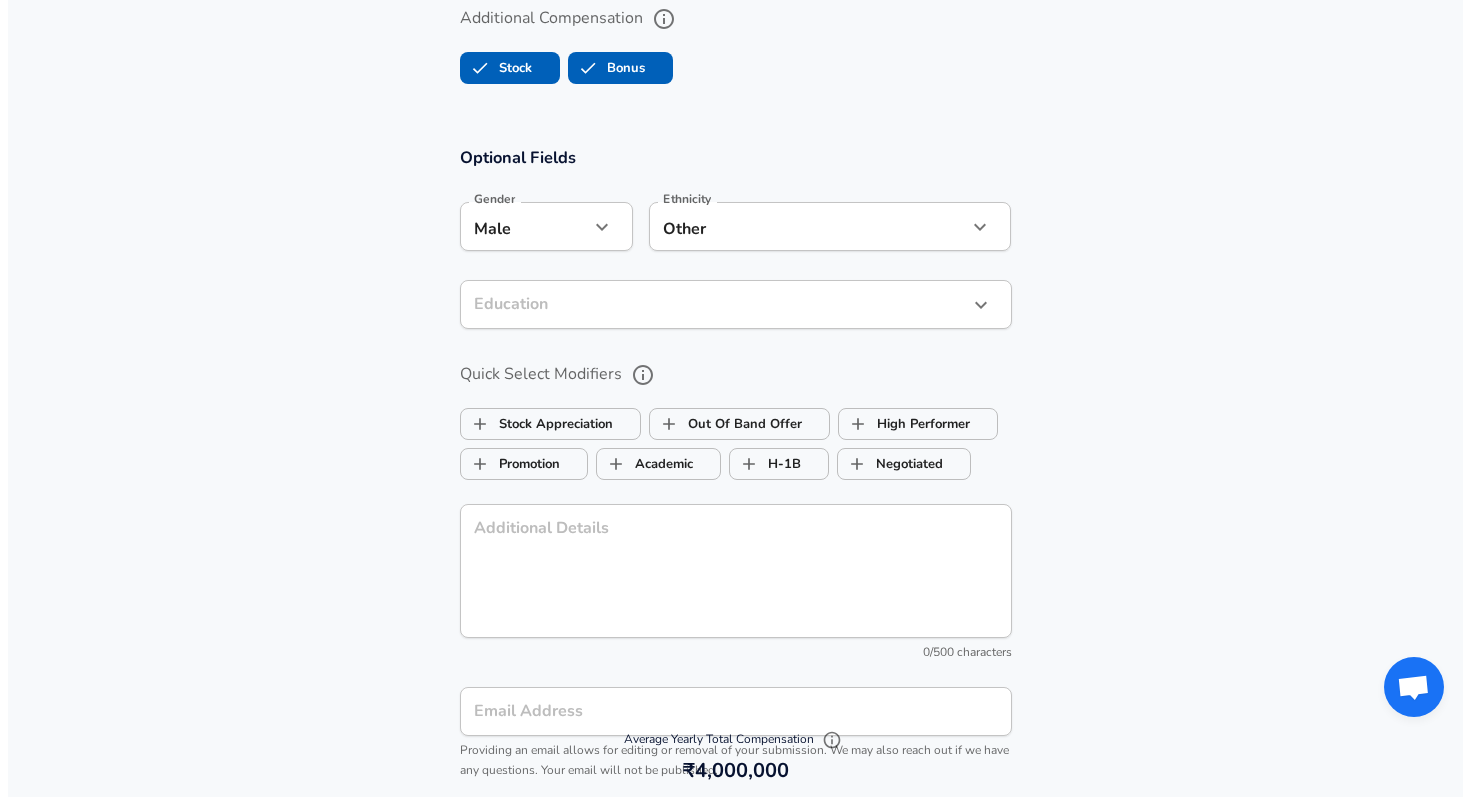 scroll, scrollTop: 2618, scrollLeft: 0, axis: vertical 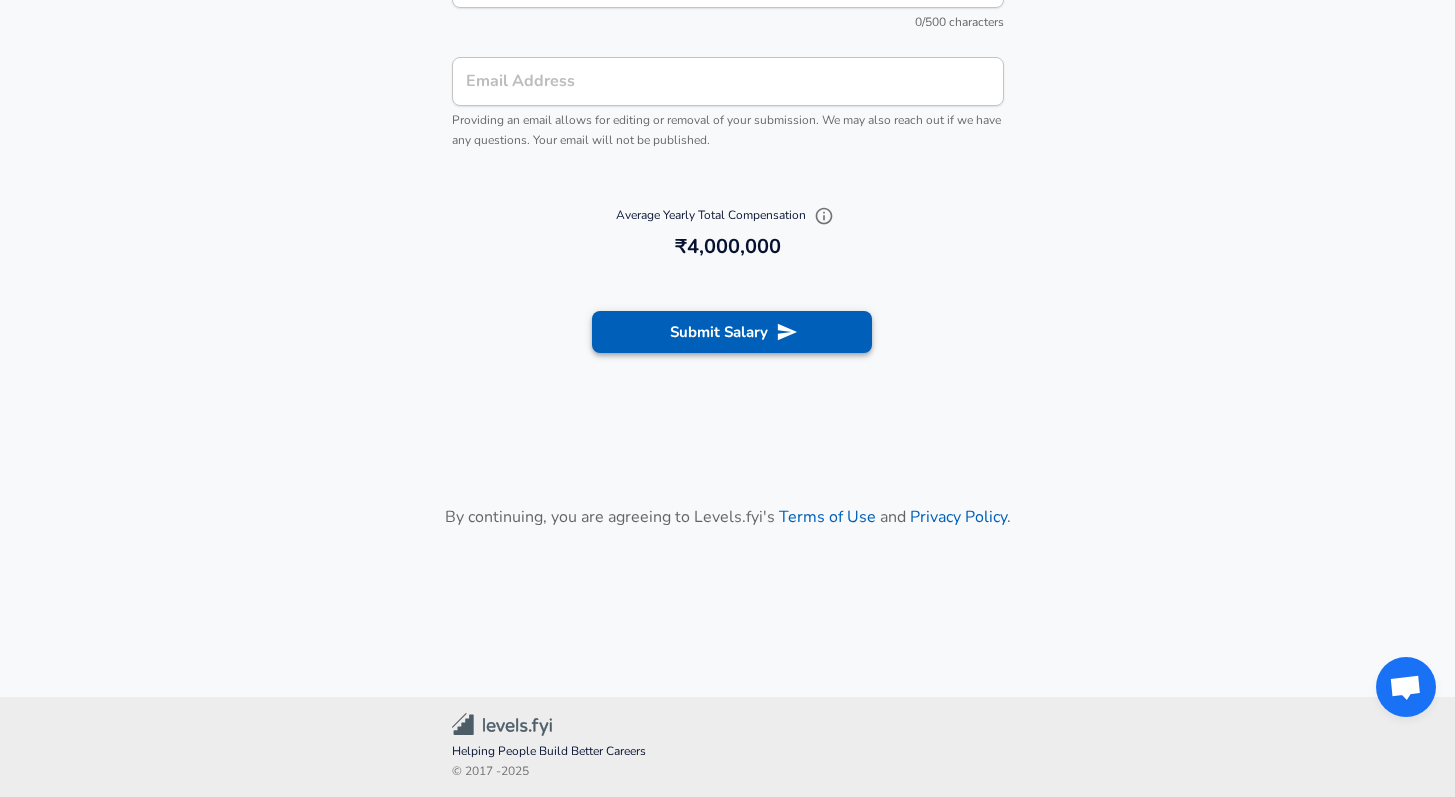 click on "Submit Salary" at bounding box center [732, 332] 